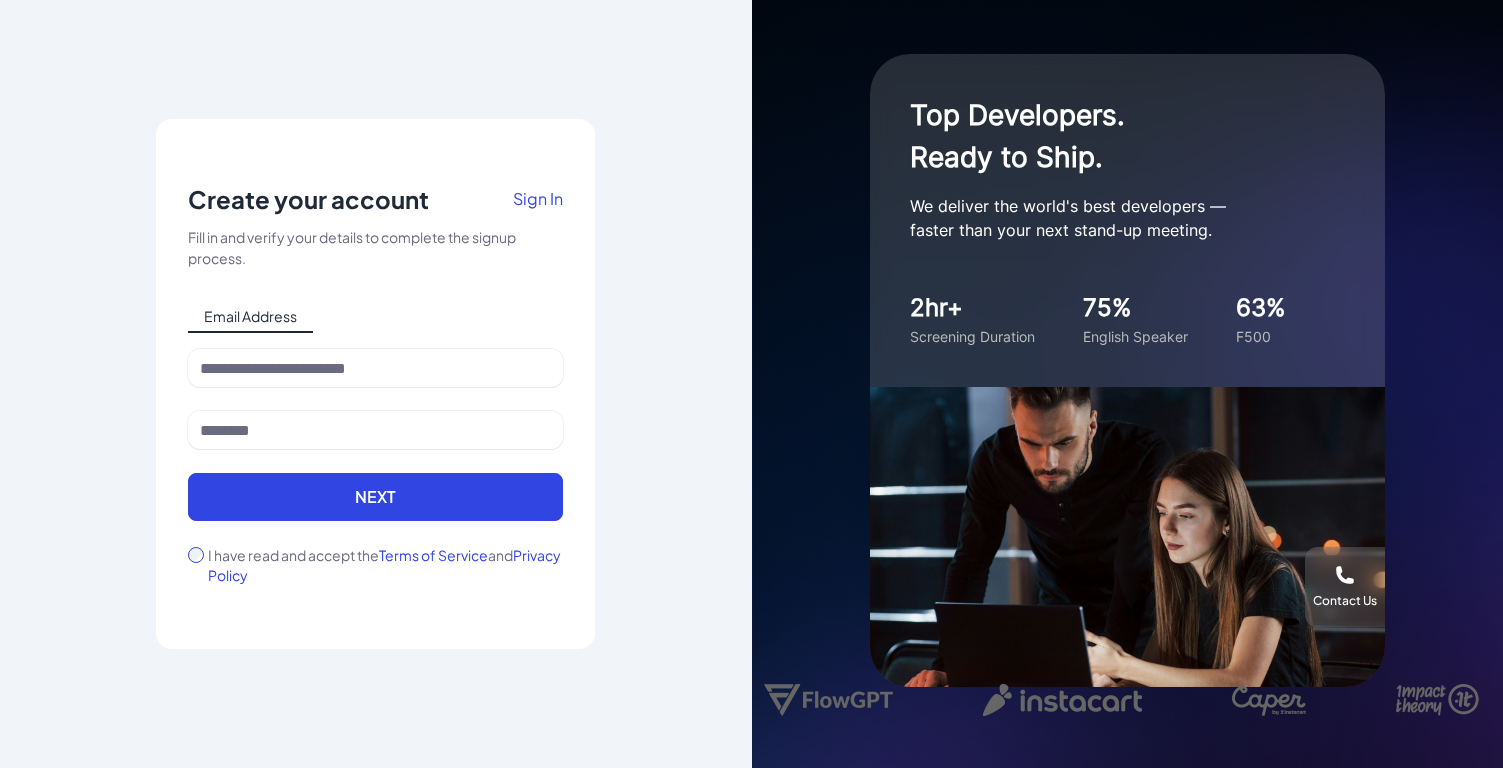 scroll, scrollTop: 0, scrollLeft: 0, axis: both 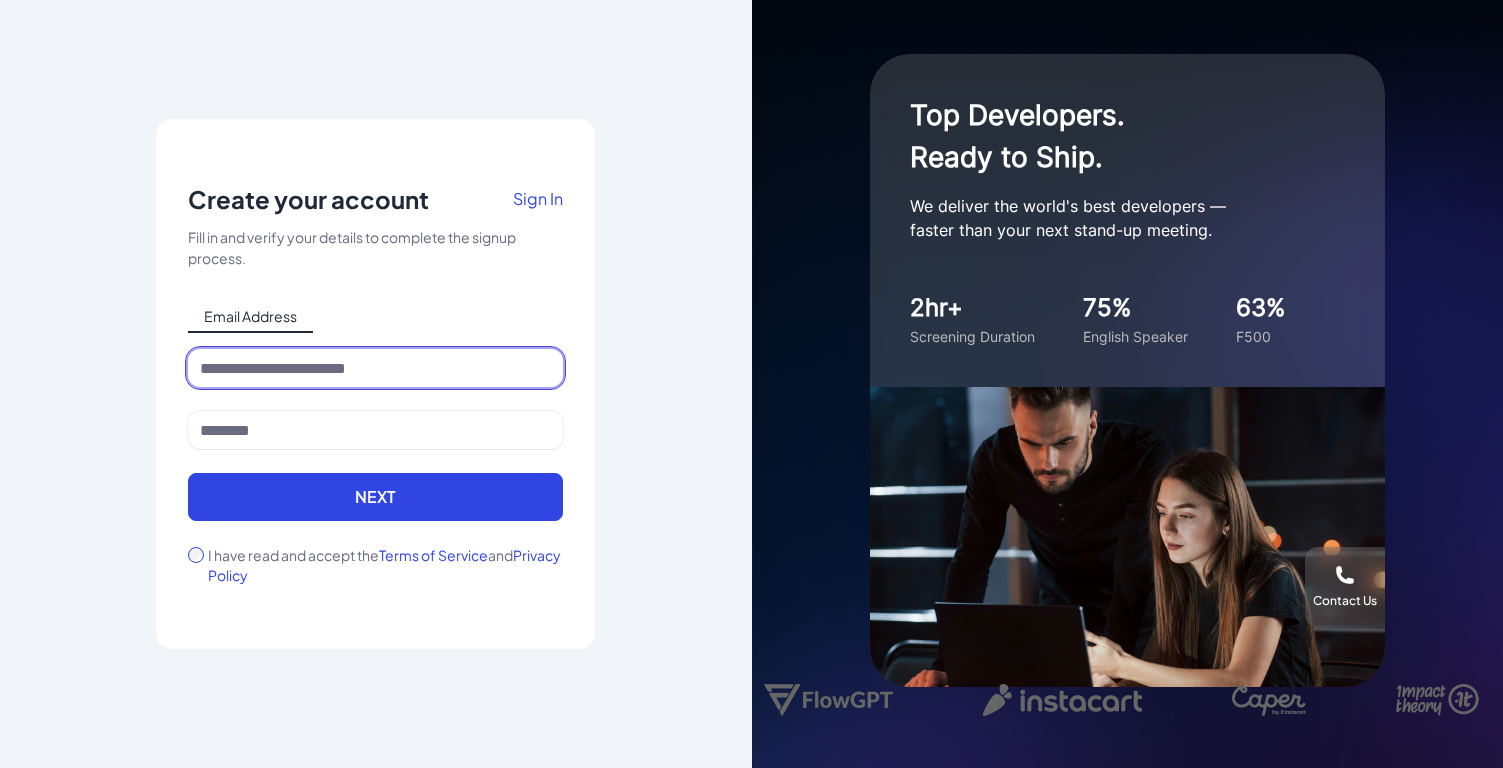 click at bounding box center (375, 368) 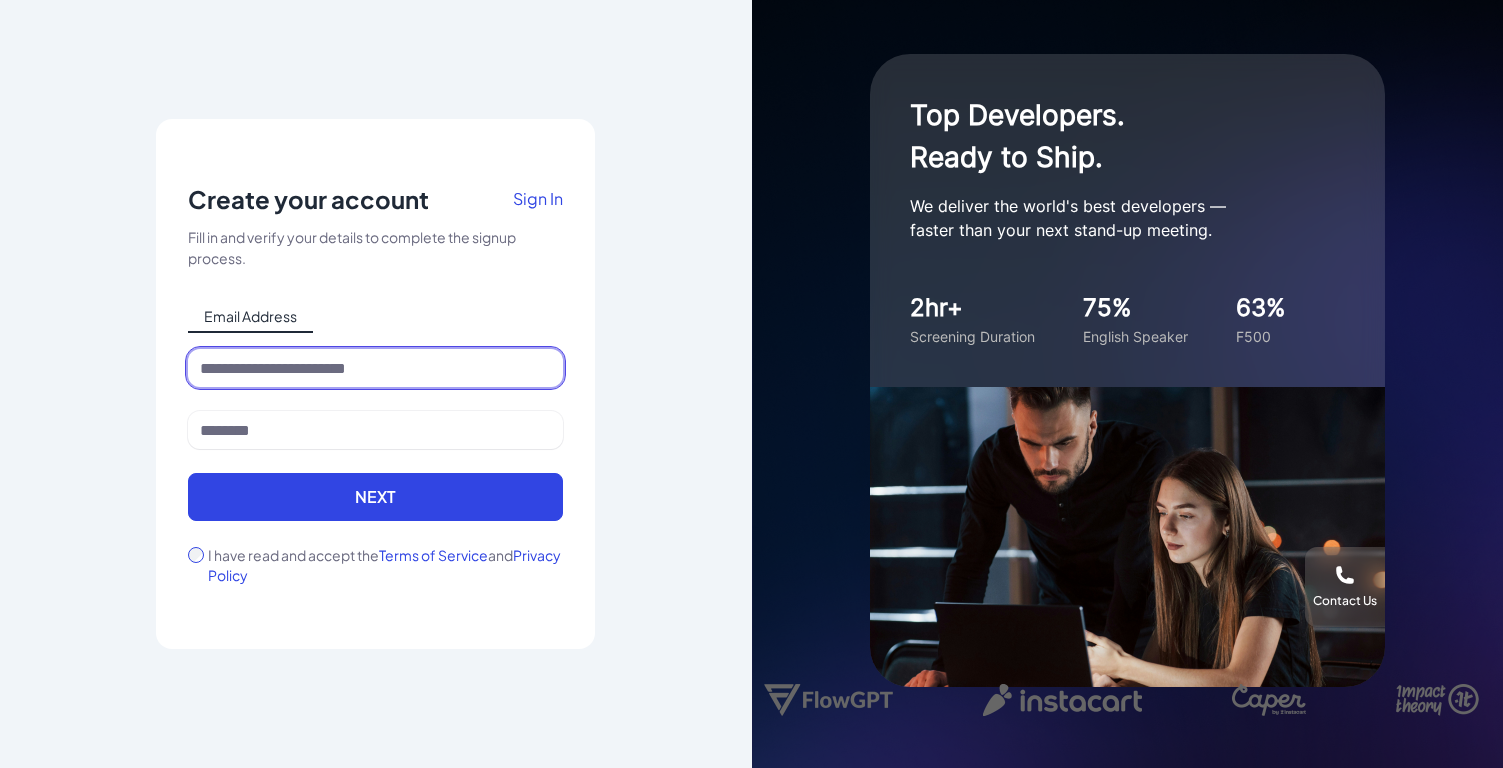 type on "**********" 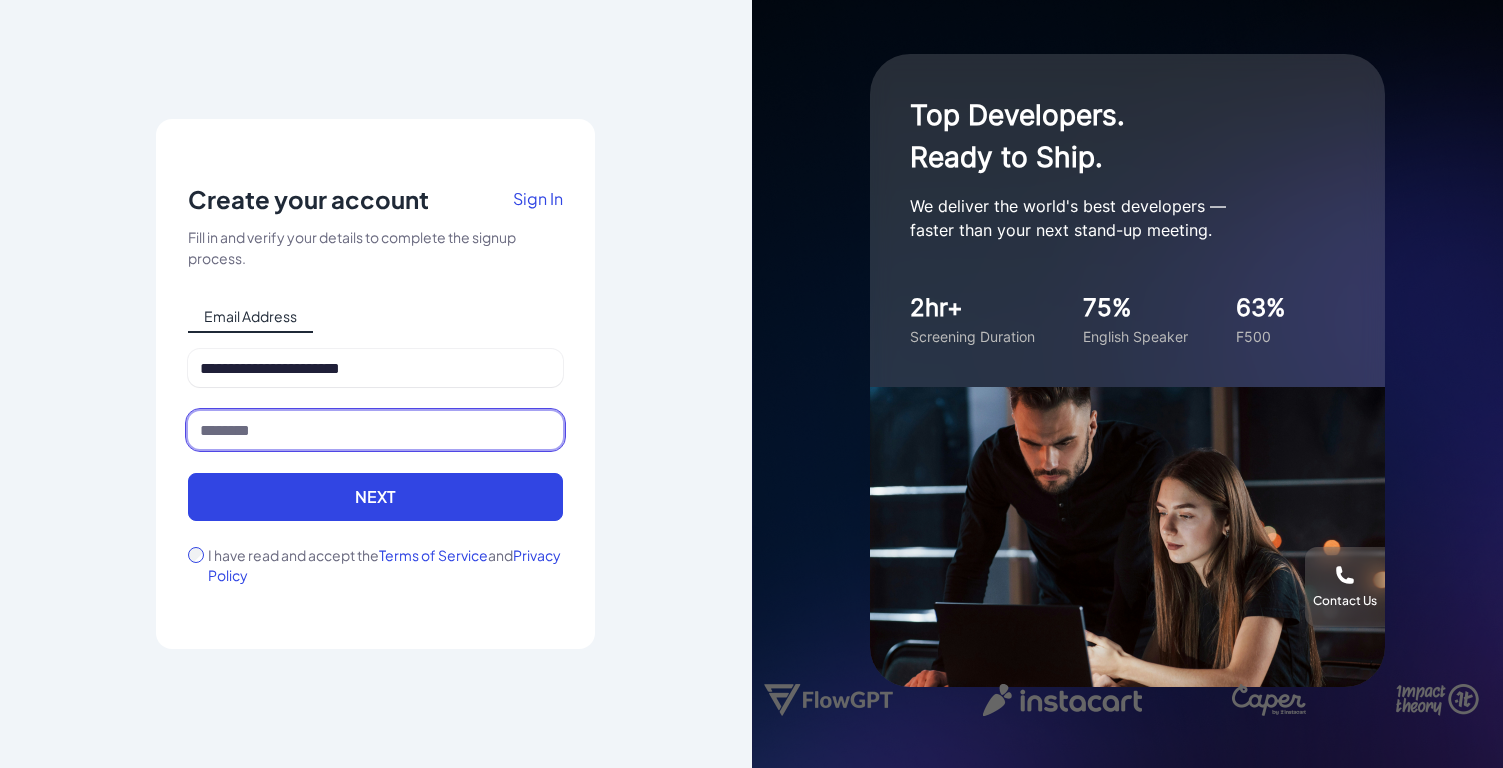 click at bounding box center [375, 430] 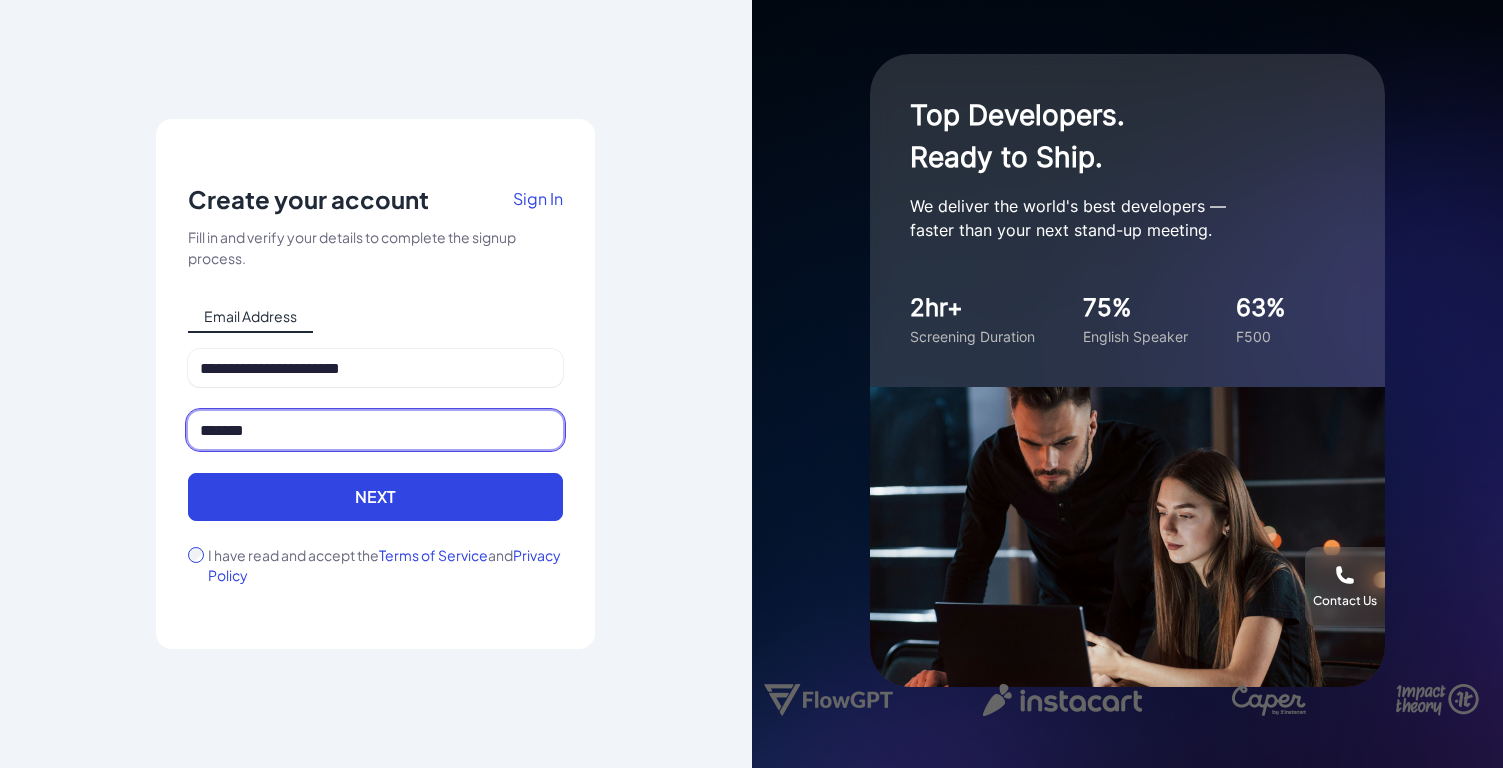 type on "*******" 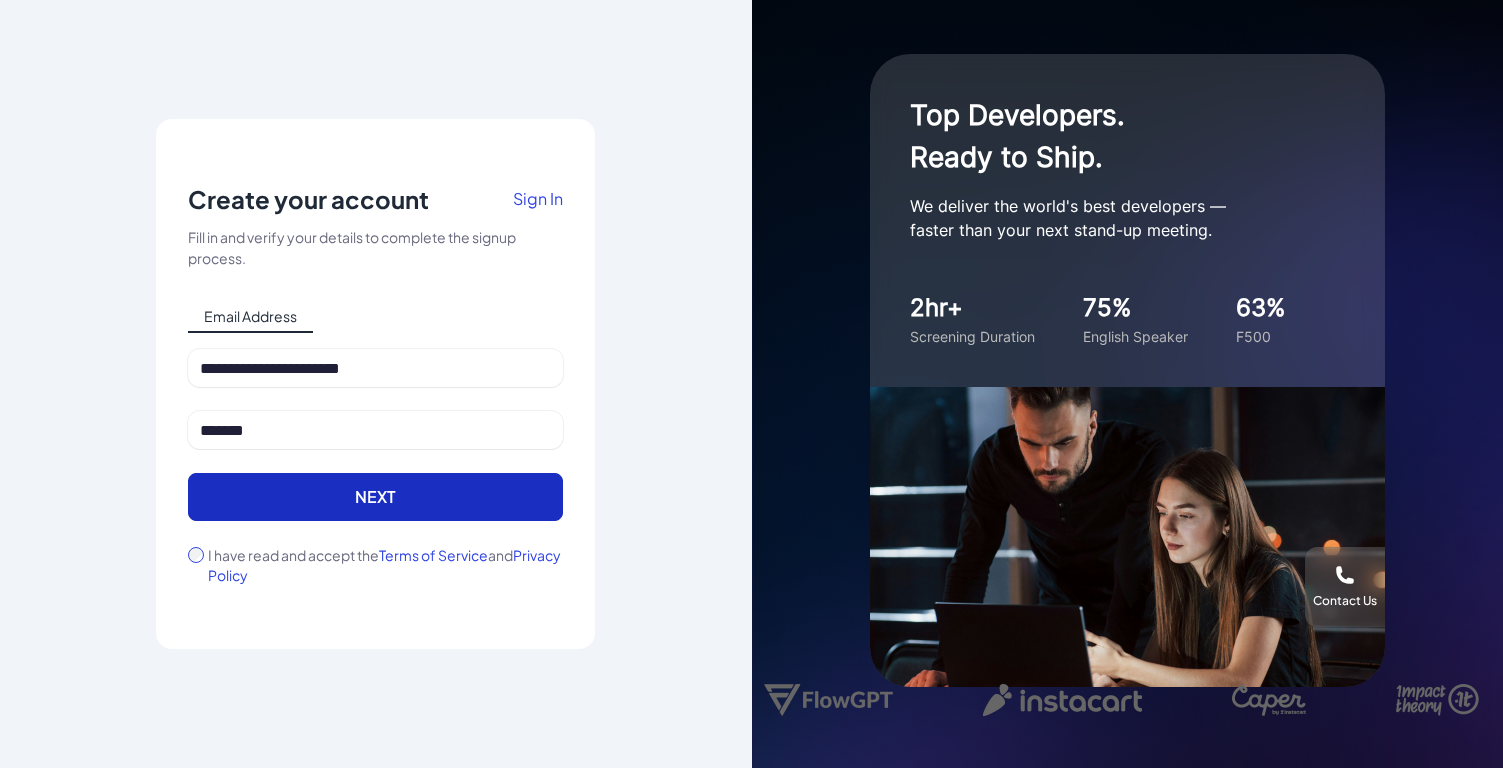 click on "Next" at bounding box center (375, 497) 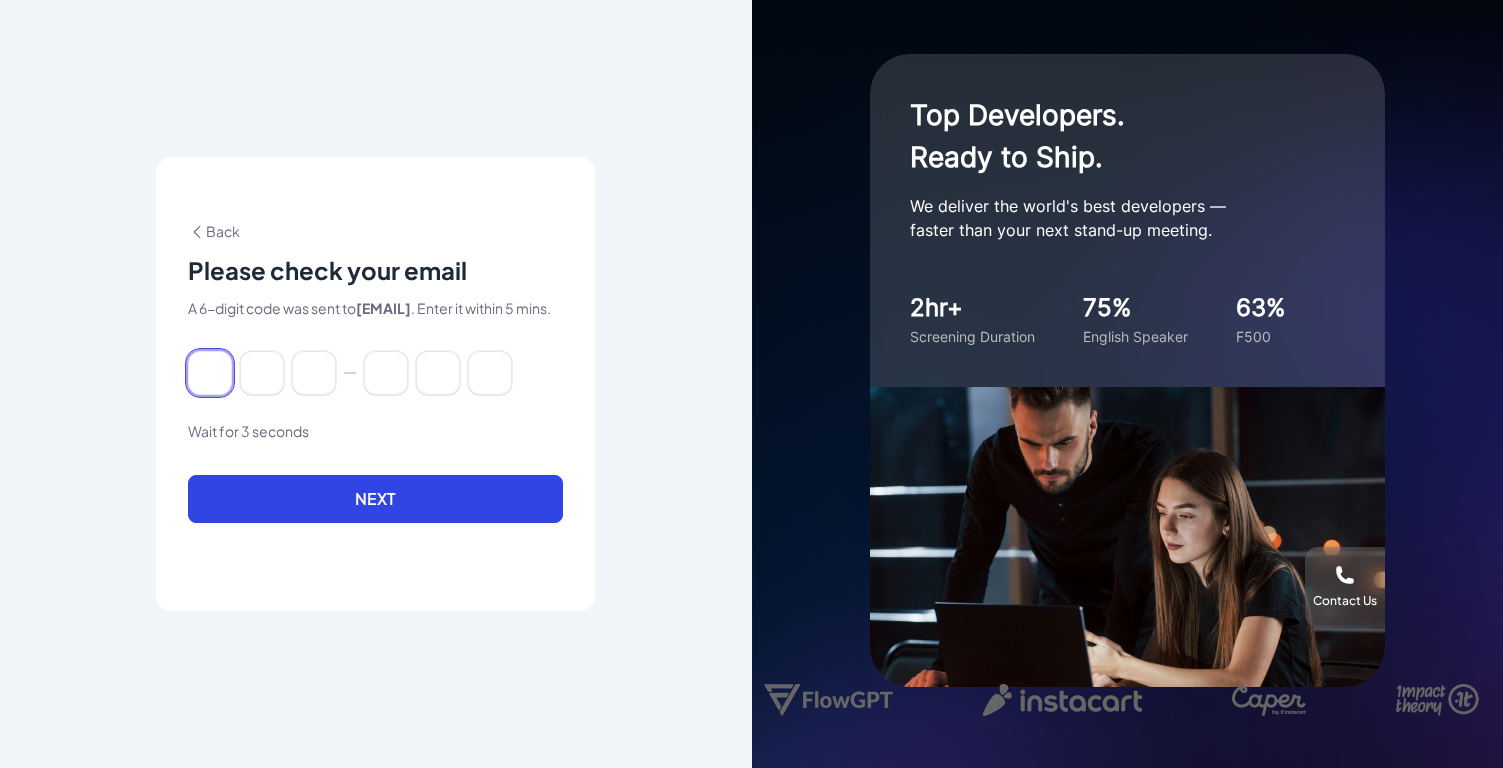 click at bounding box center [210, 373] 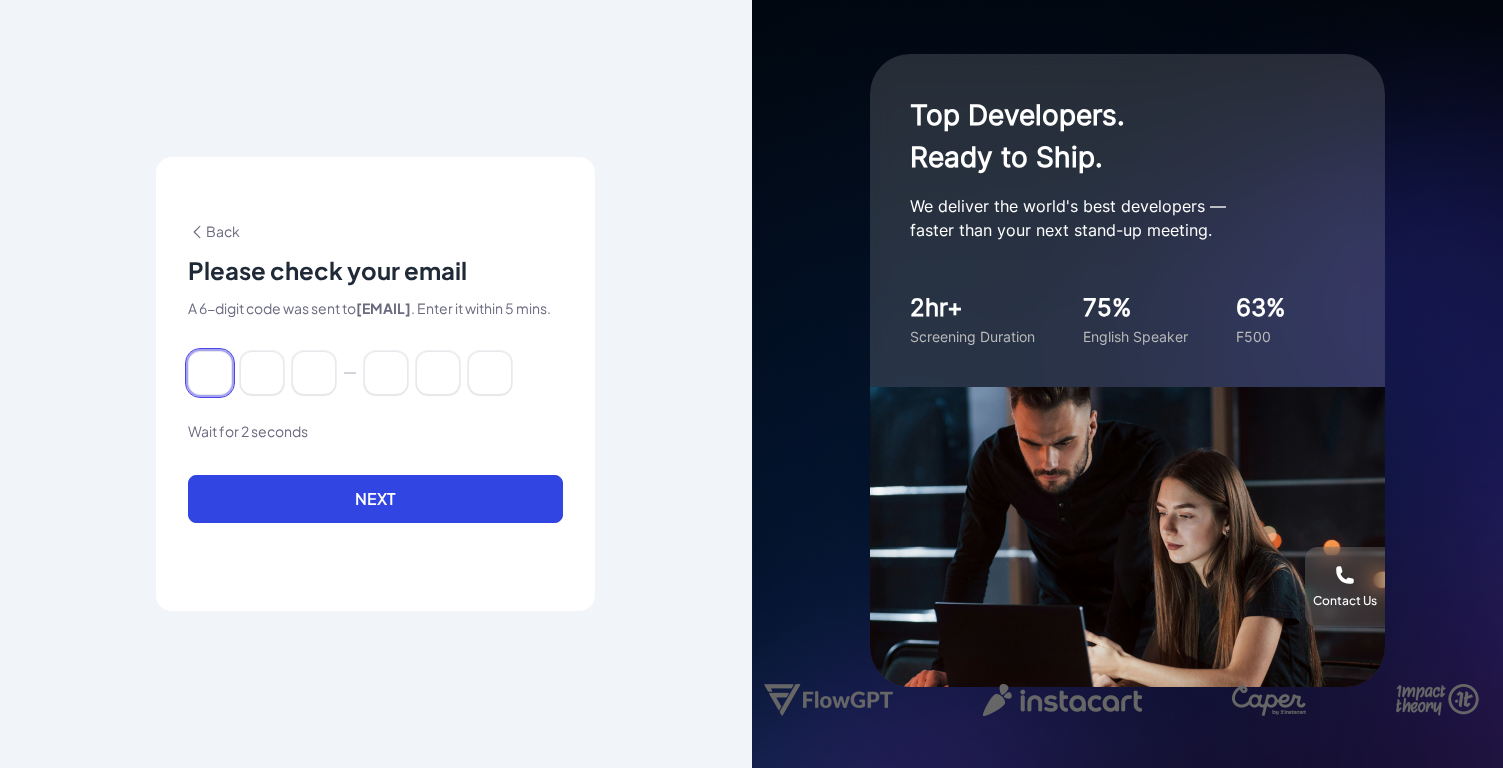 type on "*" 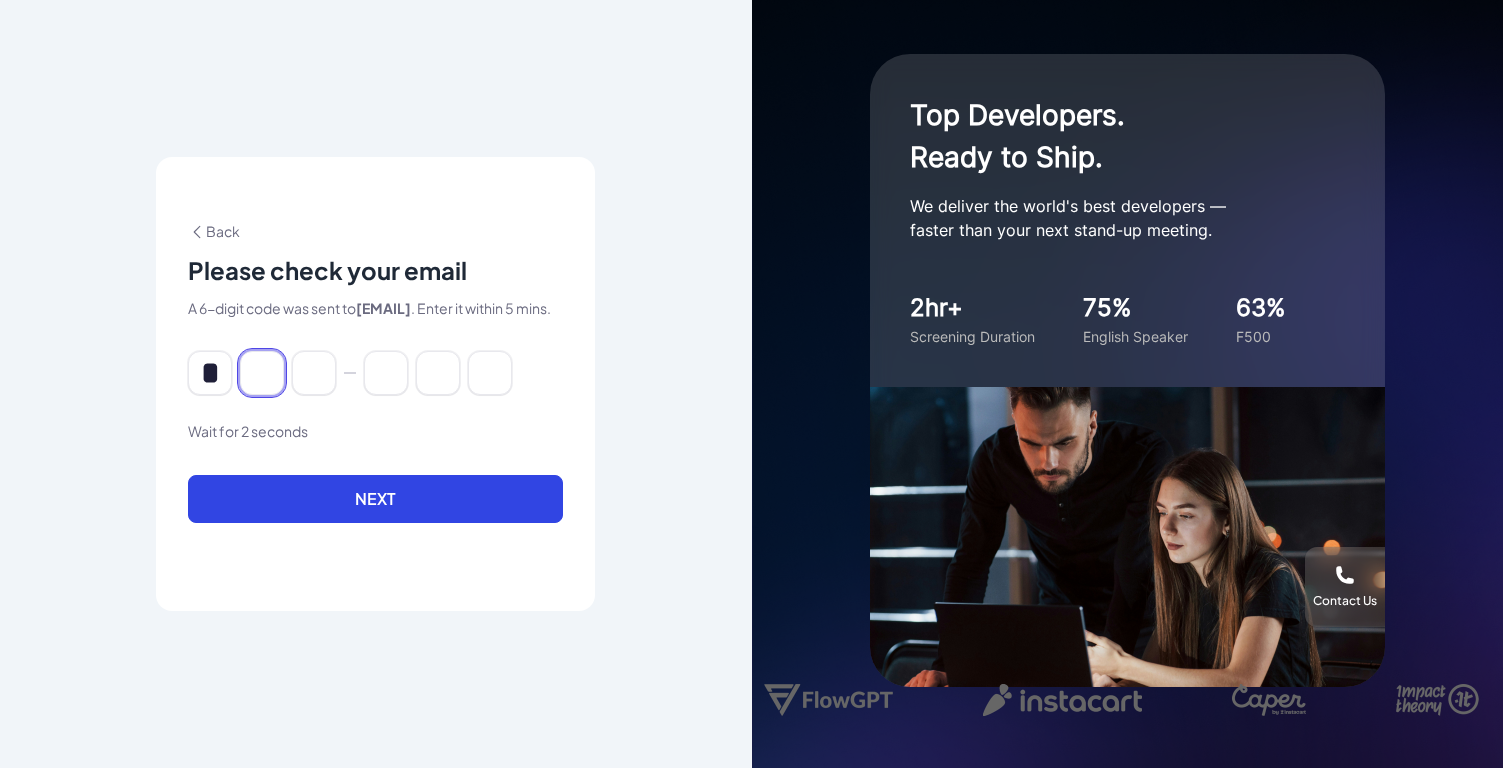 type on "*" 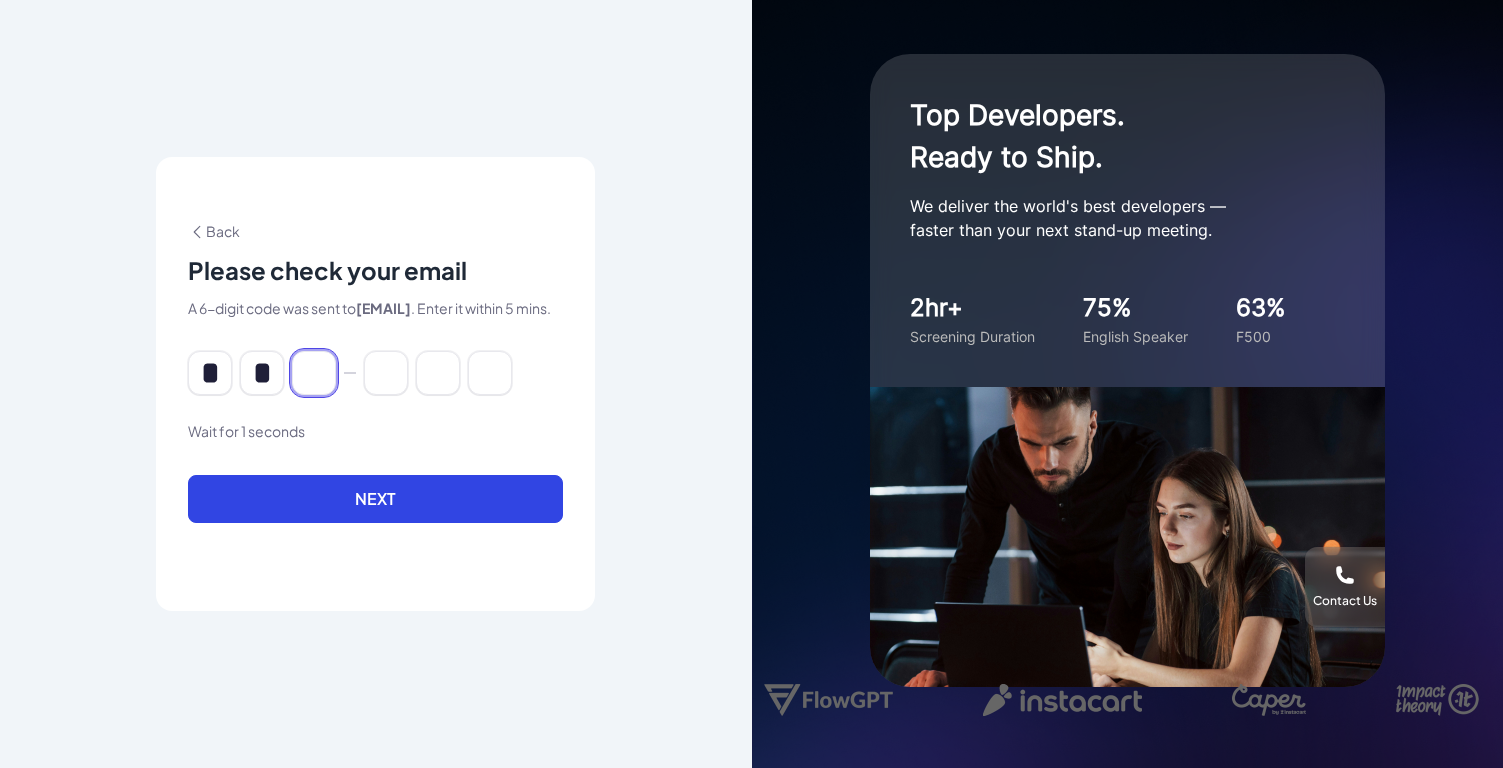 type on "*" 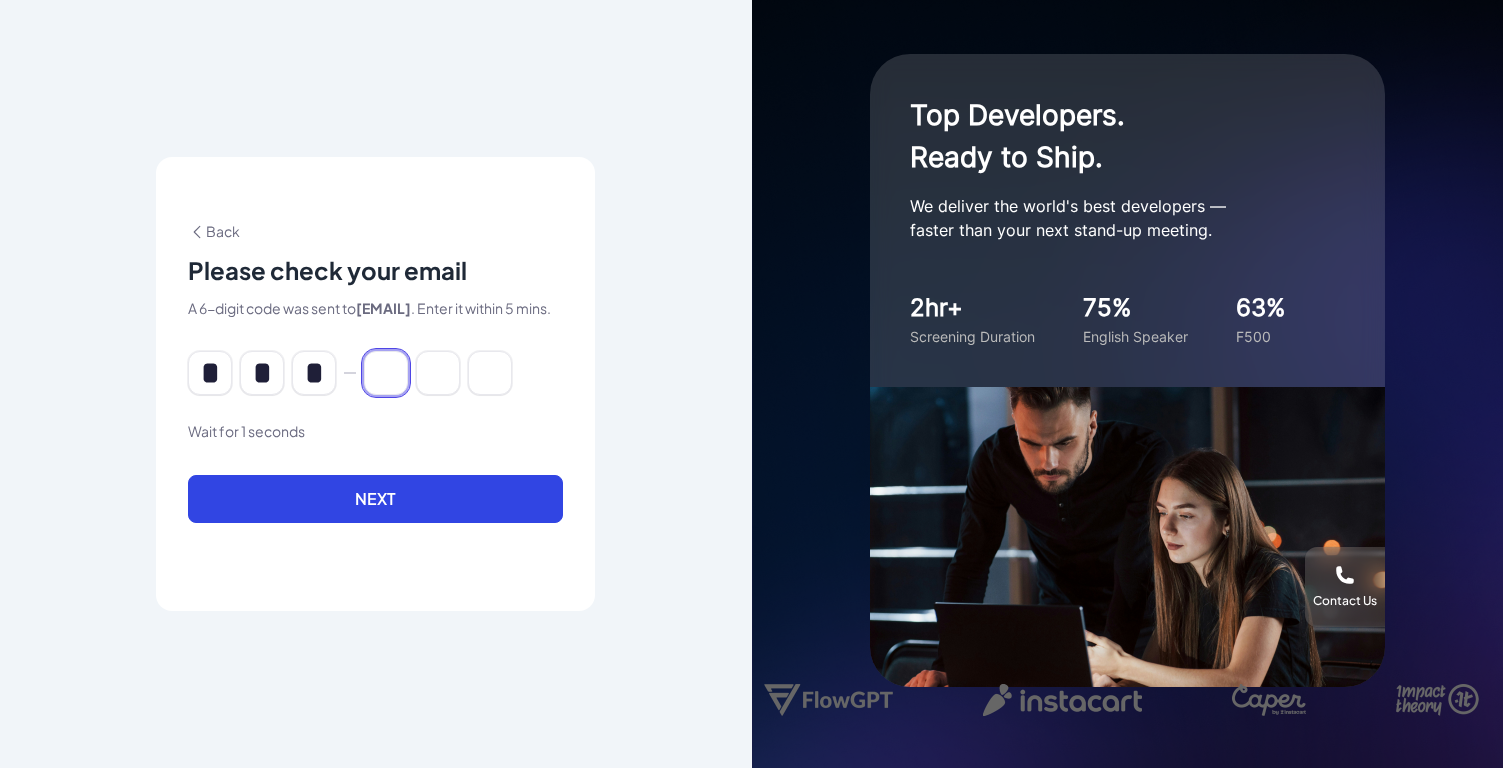 type on "*" 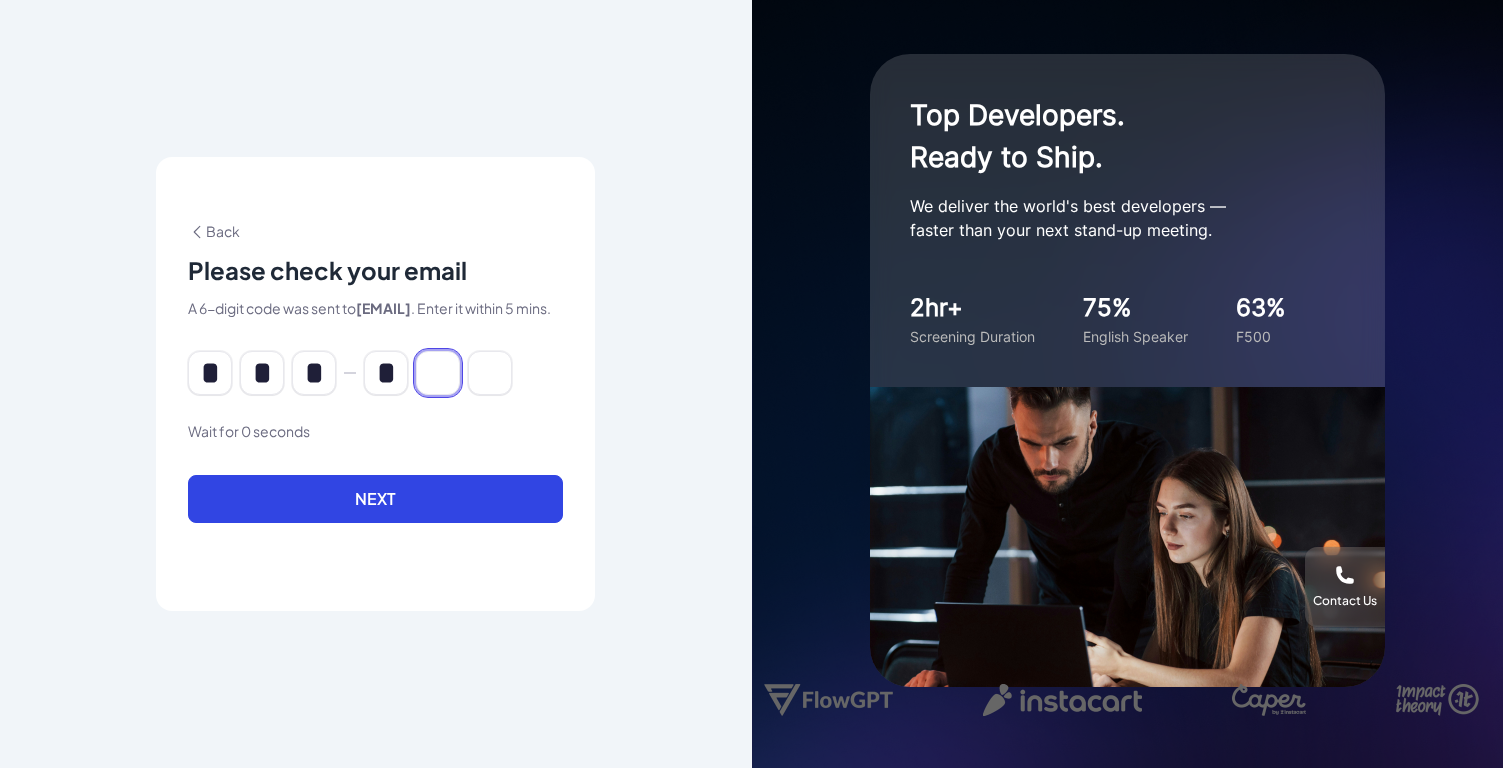 type on "*" 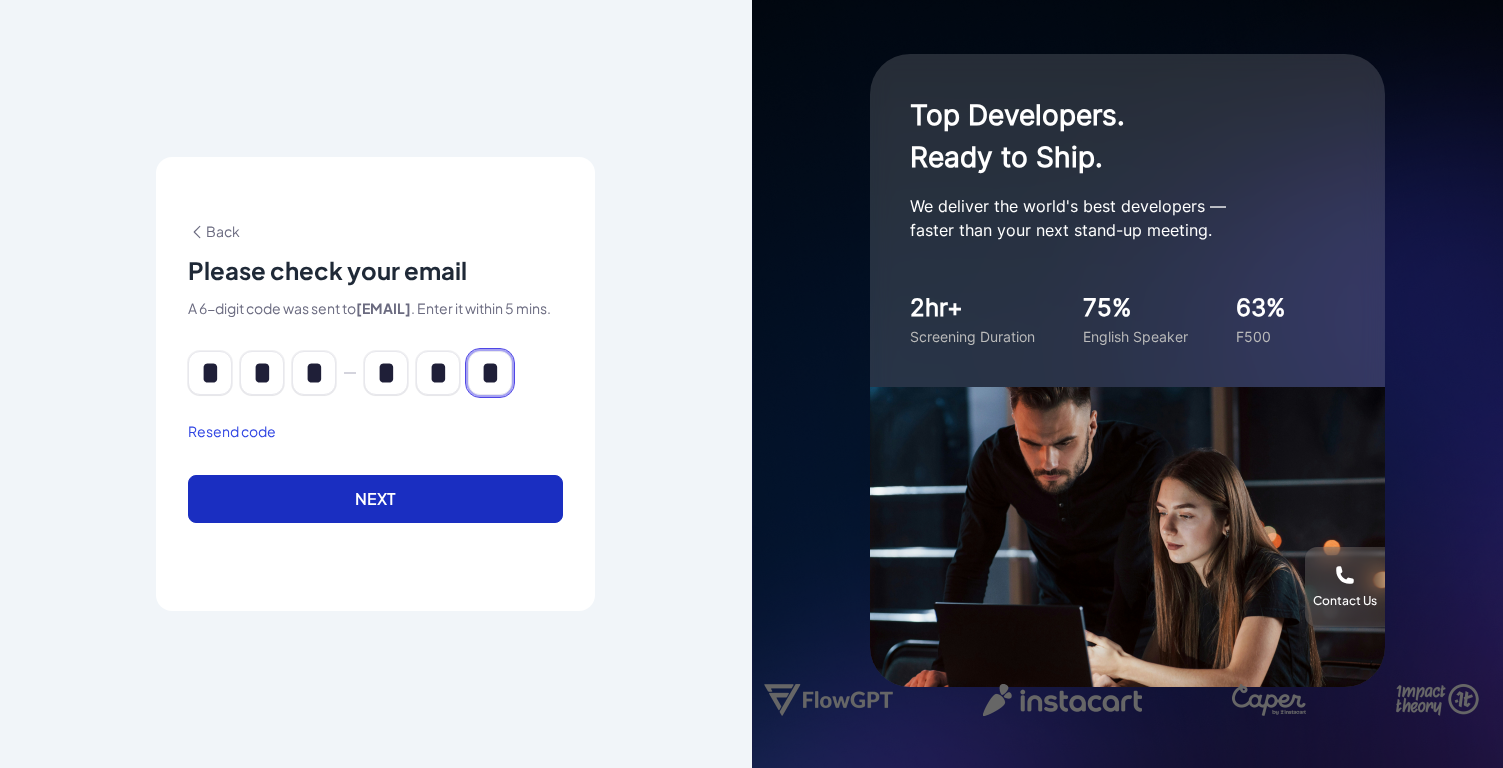 type on "*" 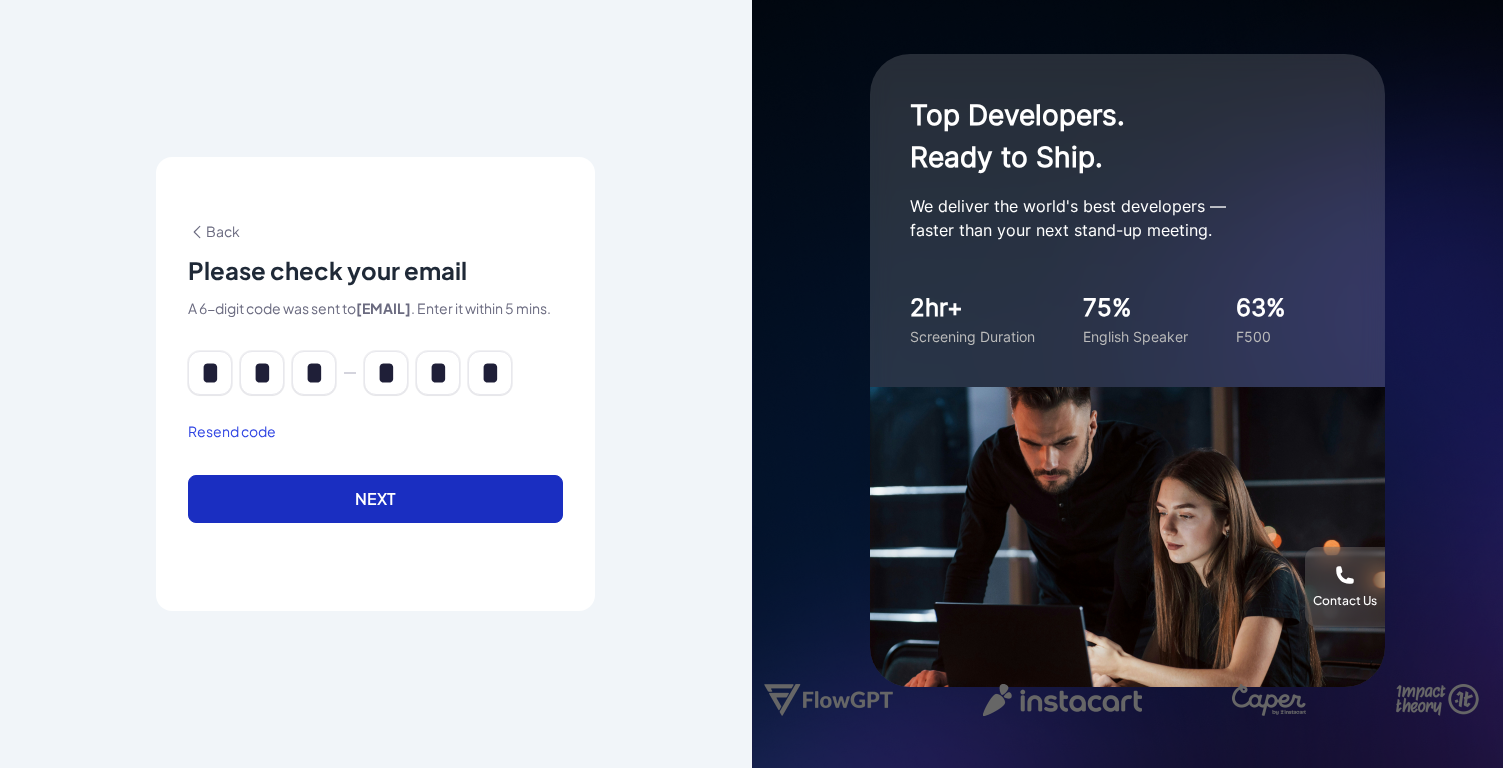 click on "Next" at bounding box center [375, 499] 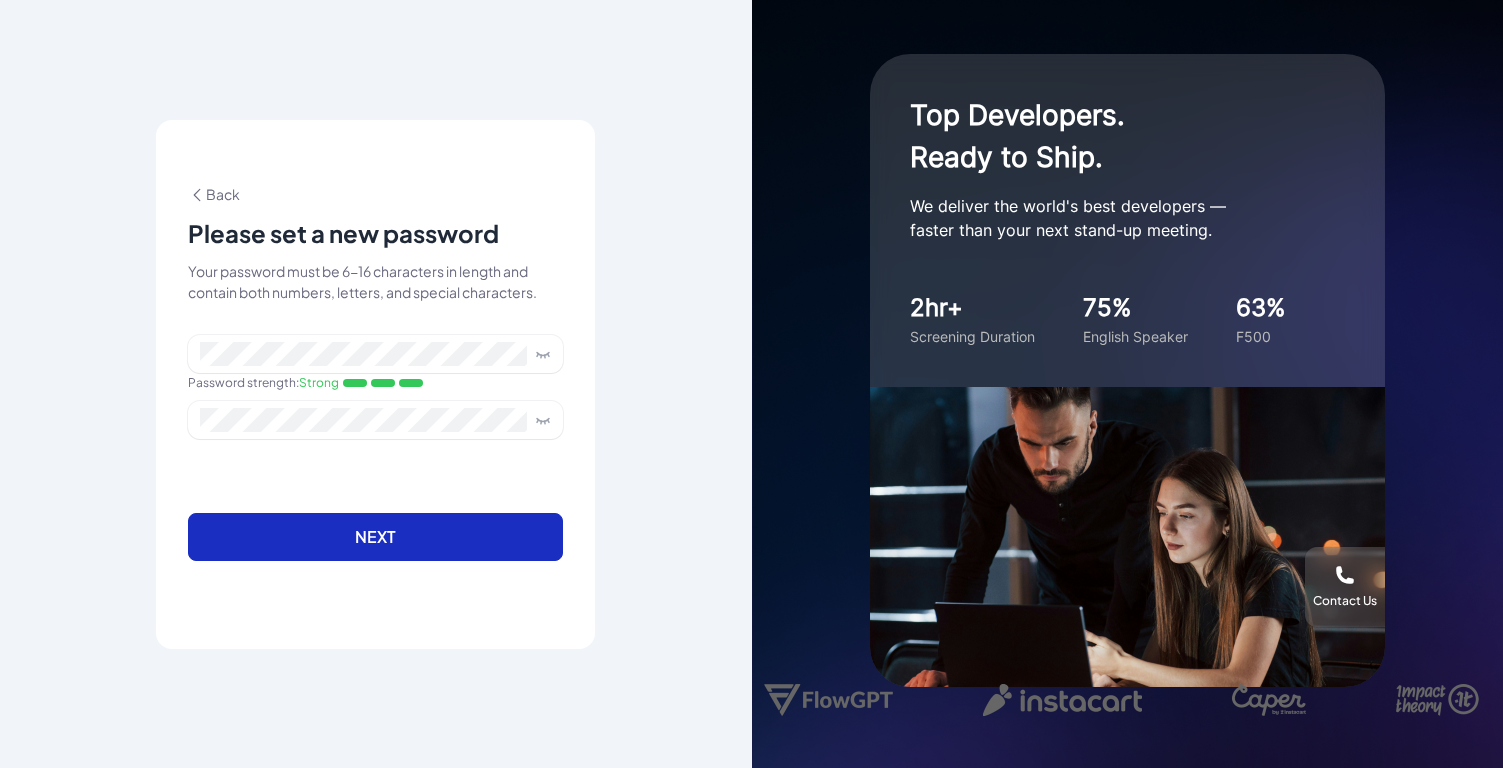 click on "Next" at bounding box center [375, 537] 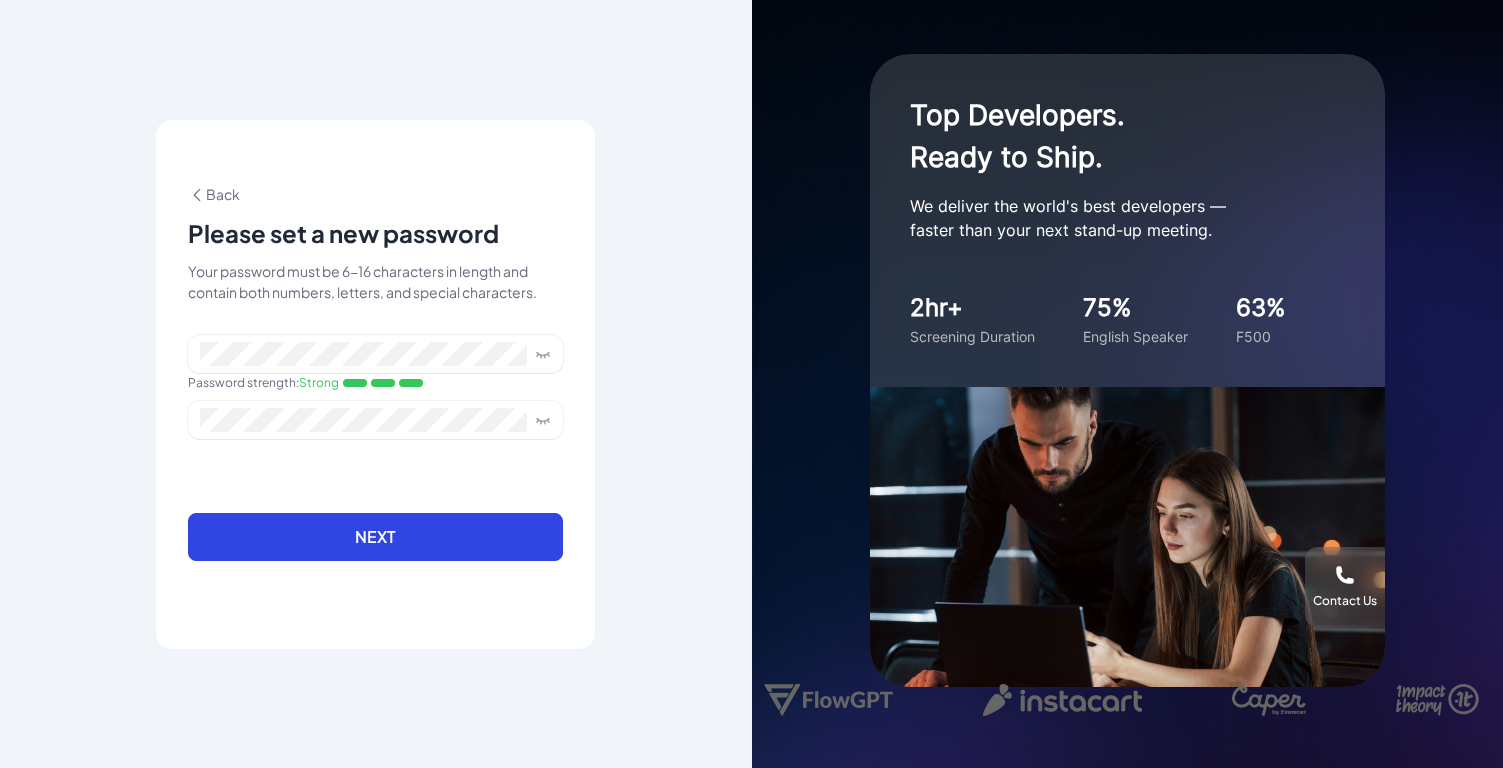 click 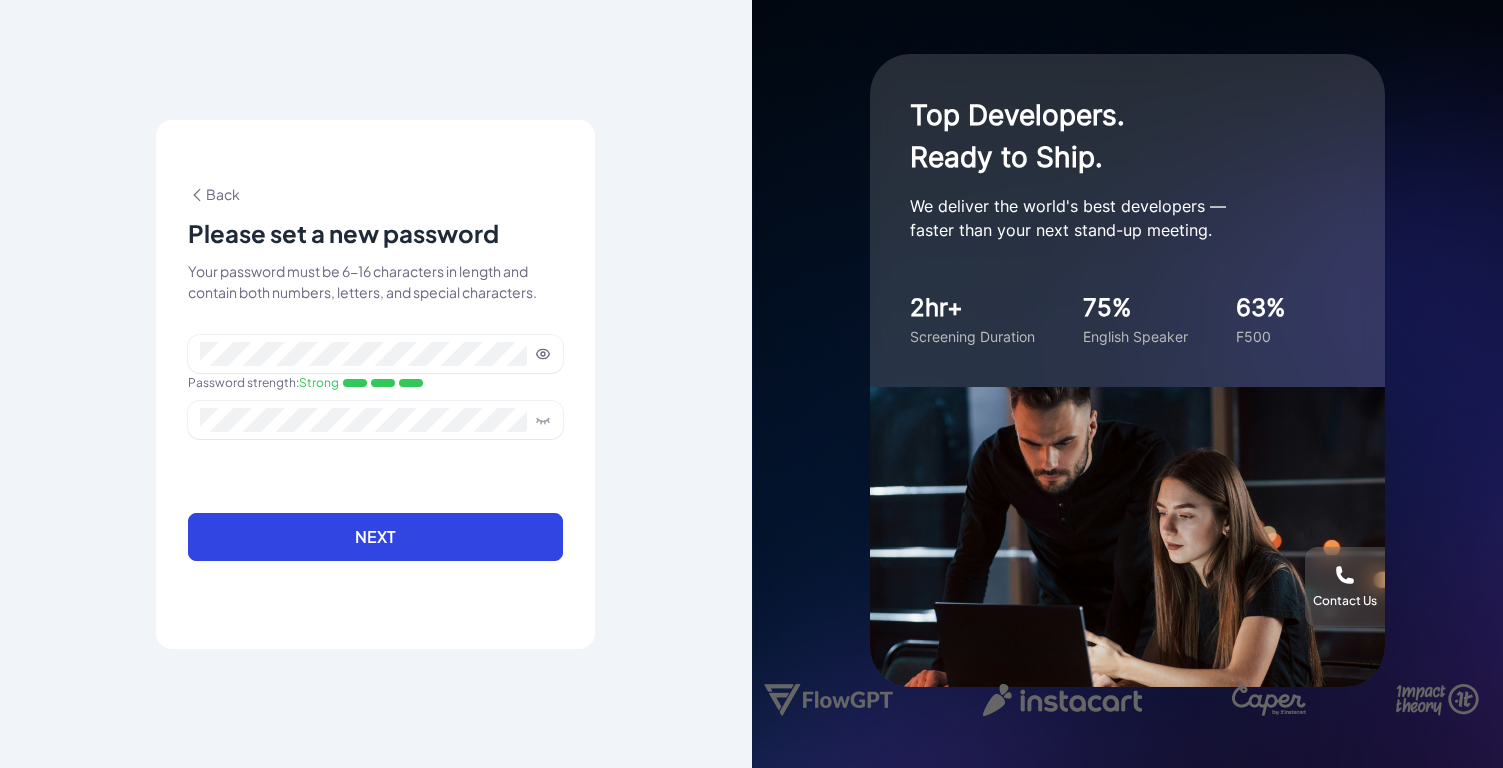 click on "Password strength :  Strong" at bounding box center [375, 368] 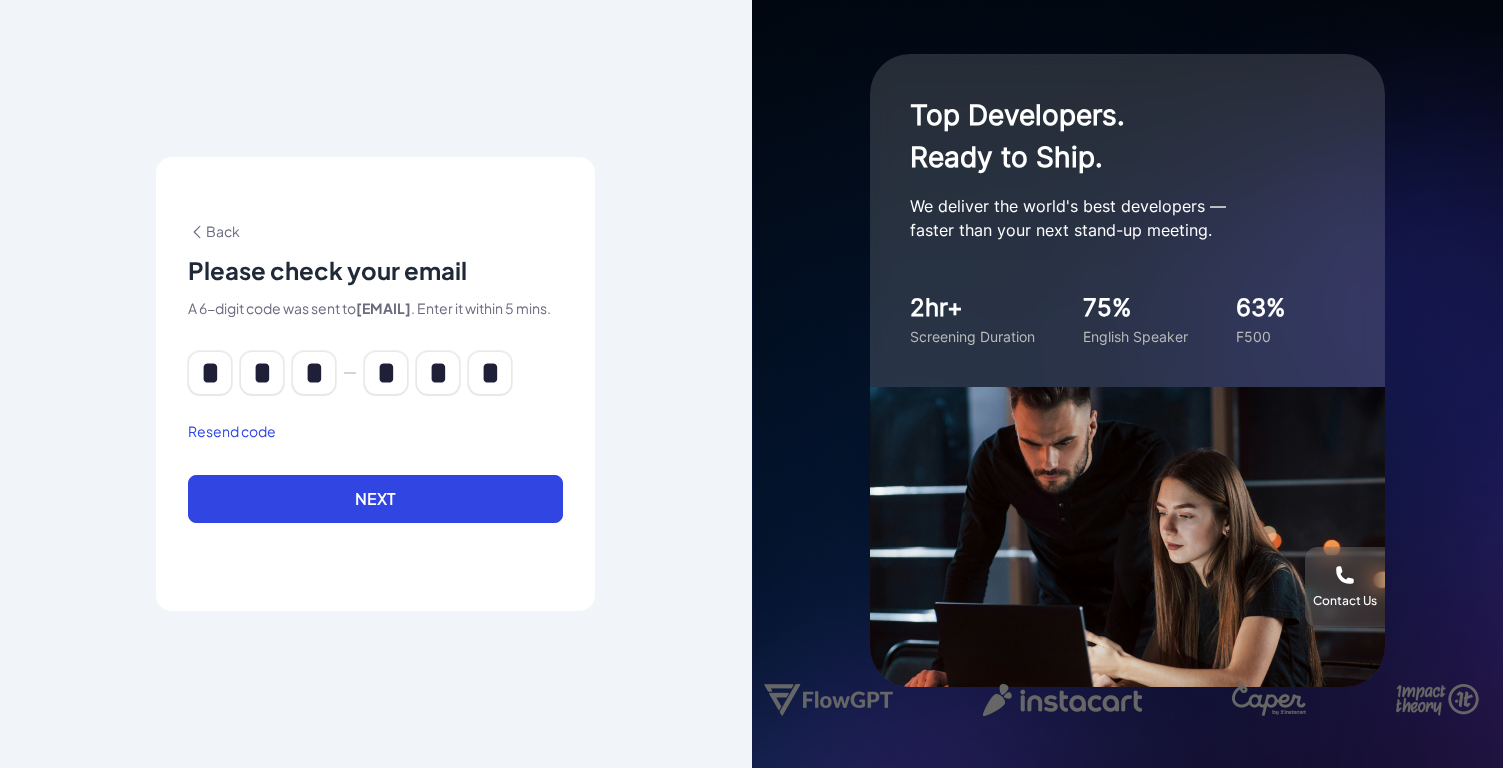 click 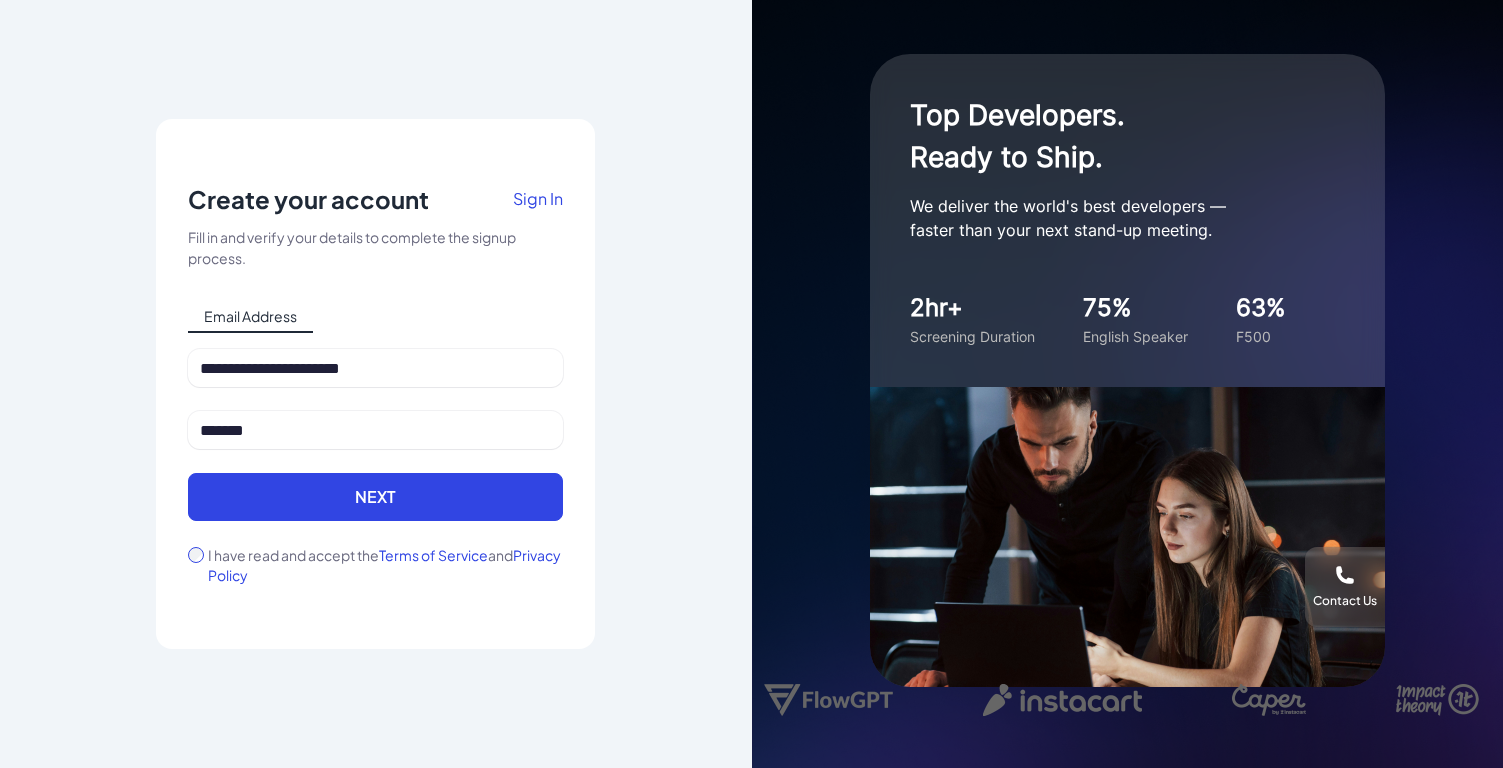 click on "Sign In" at bounding box center (538, 198) 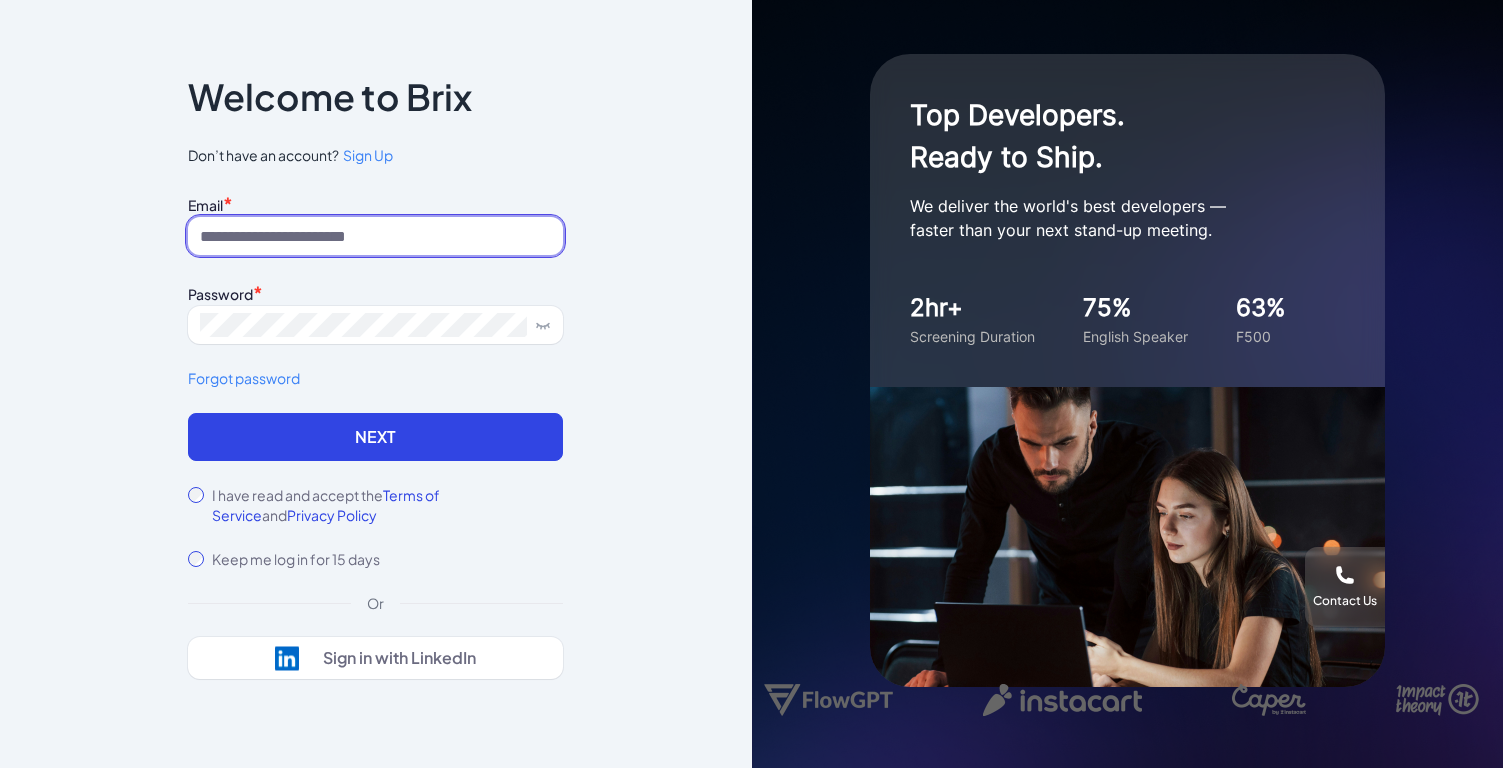 click at bounding box center [375, 236] 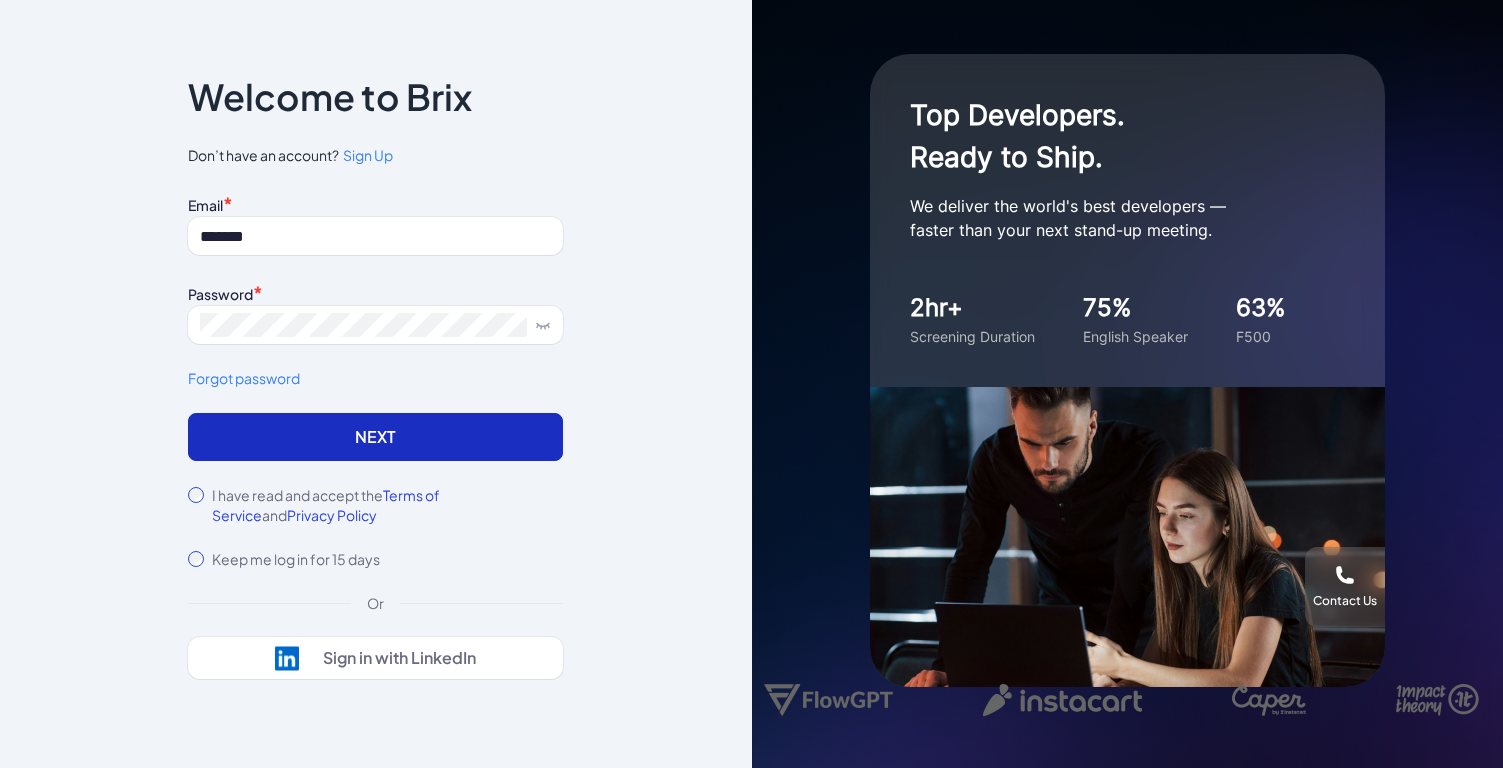 click on "Next" at bounding box center (375, 437) 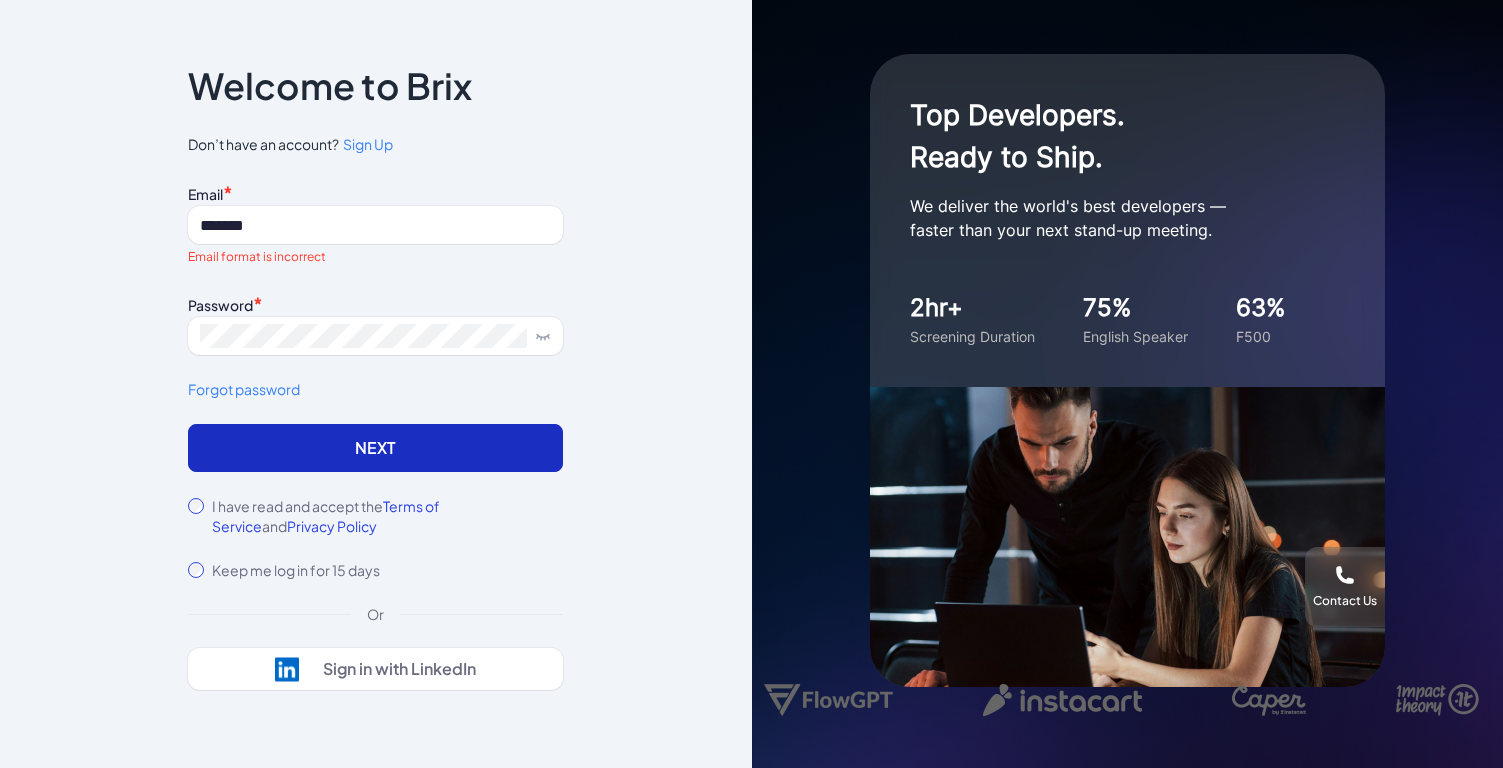 click on "Next" at bounding box center (375, 448) 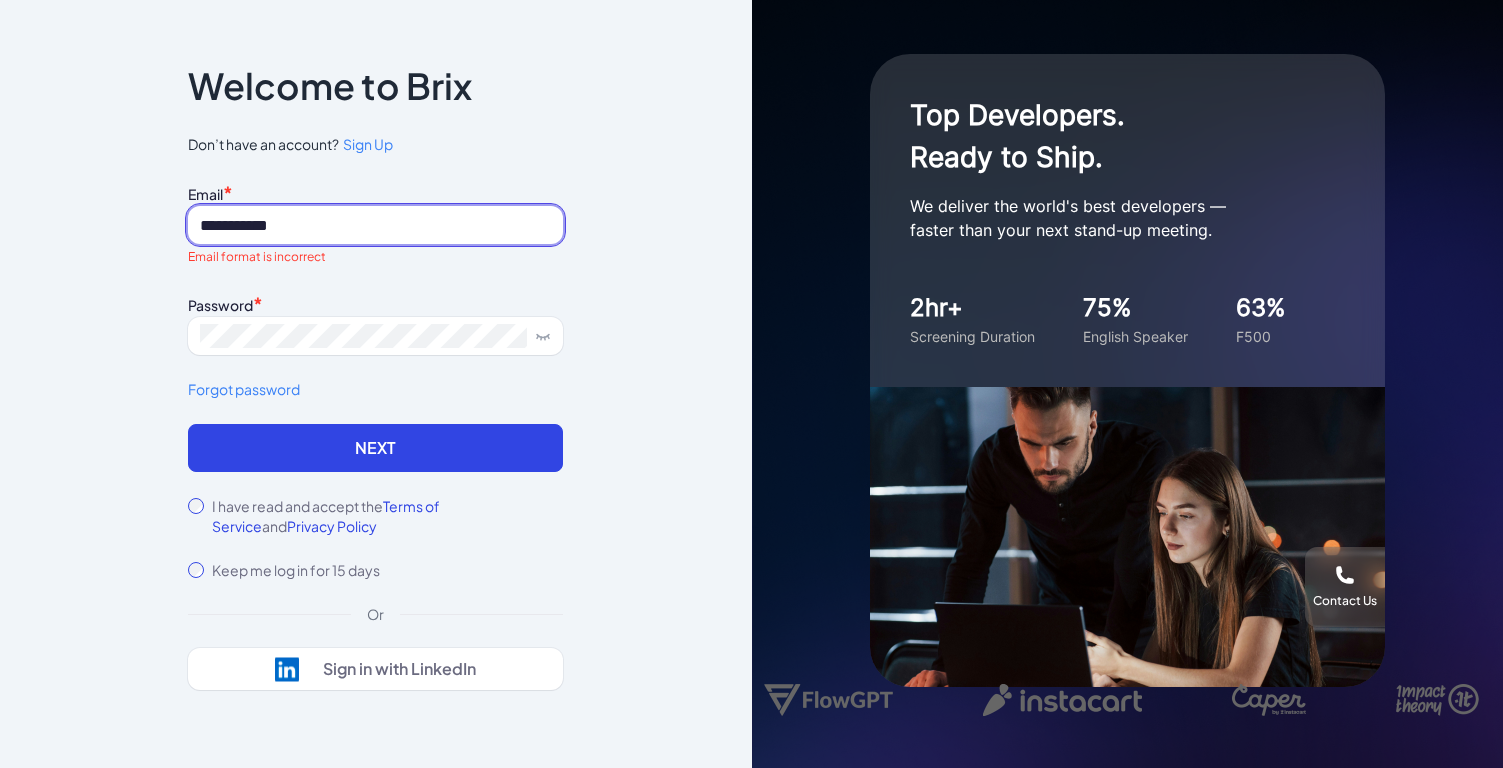 type on "**********" 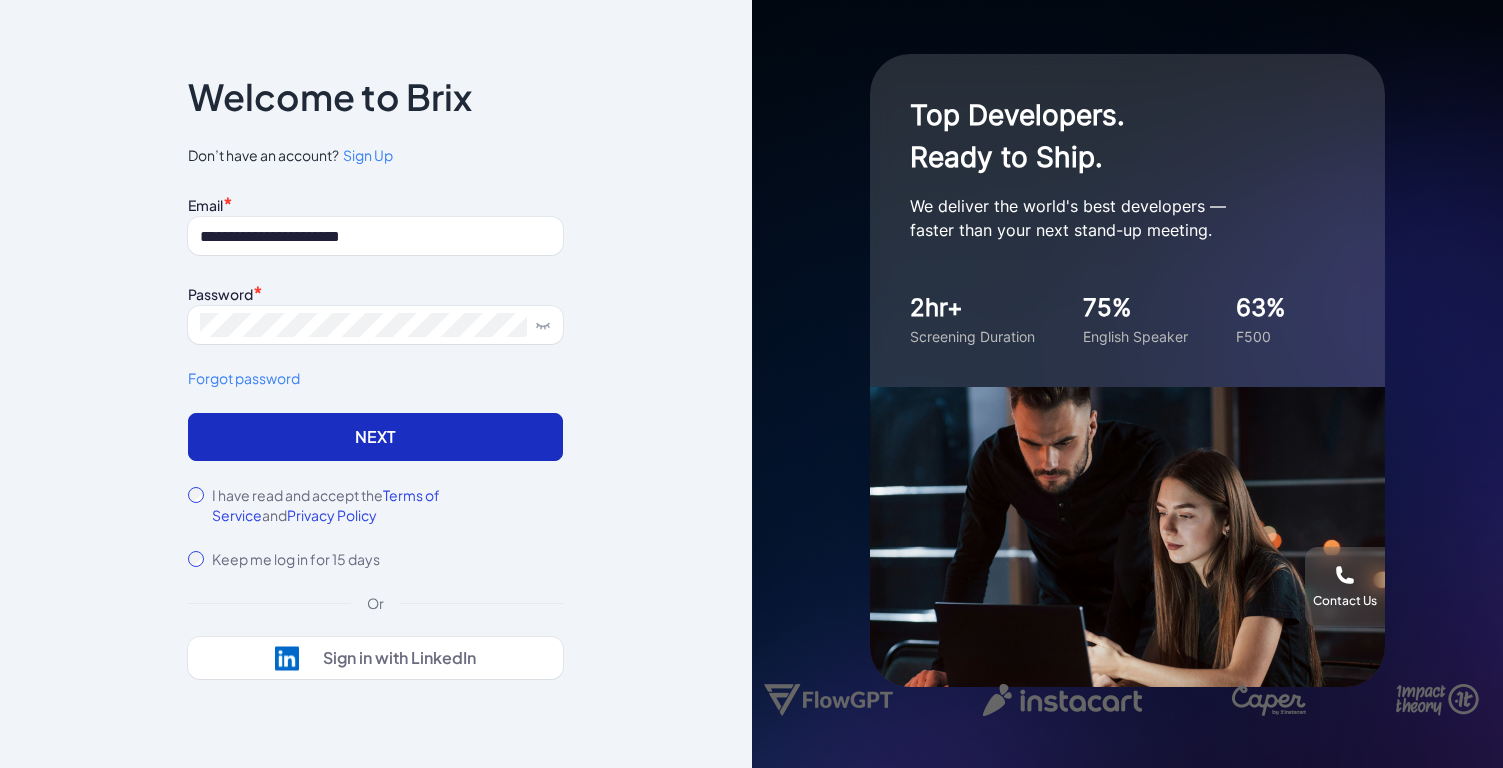 click on "Next" at bounding box center (375, 437) 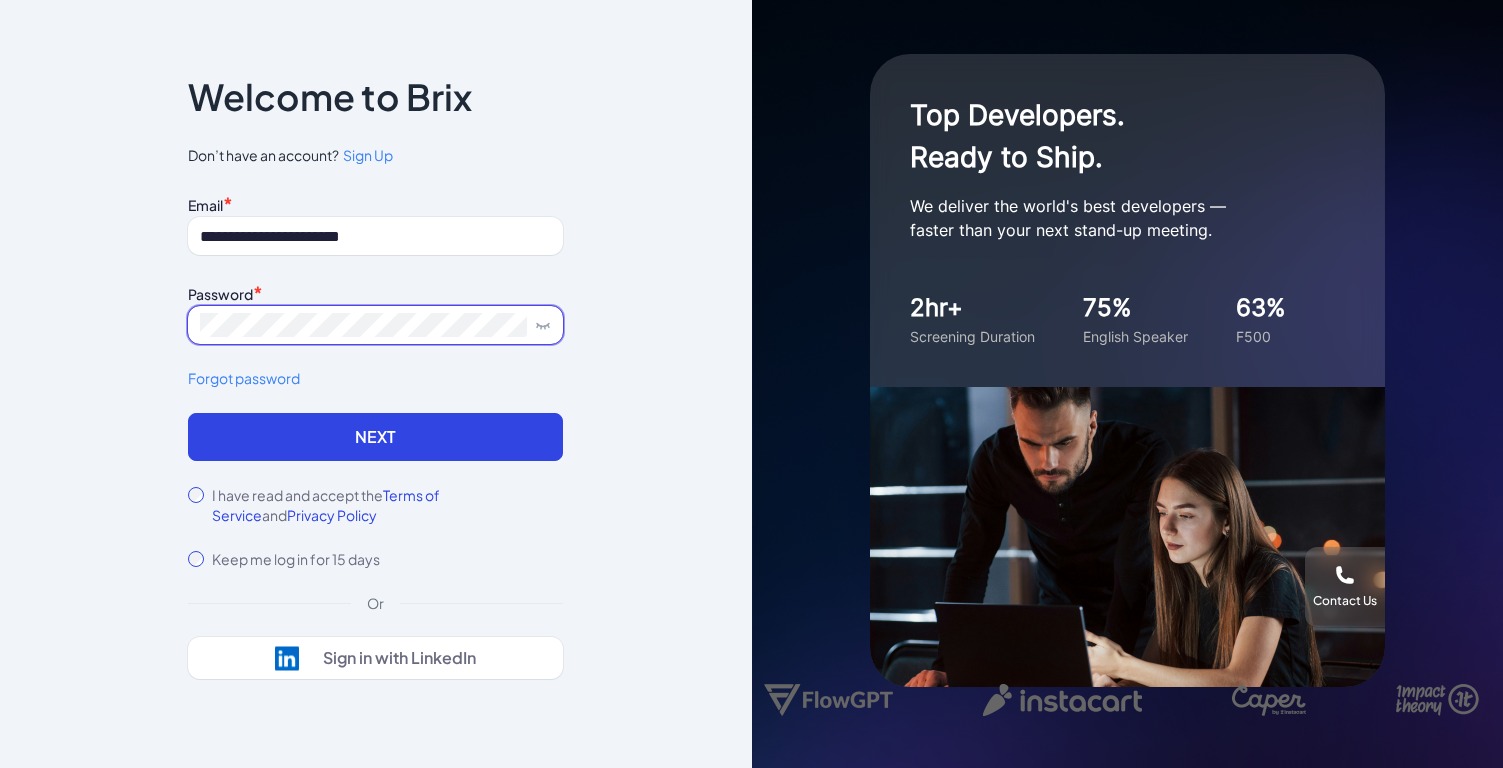 click on "**********" at bounding box center [376, 384] 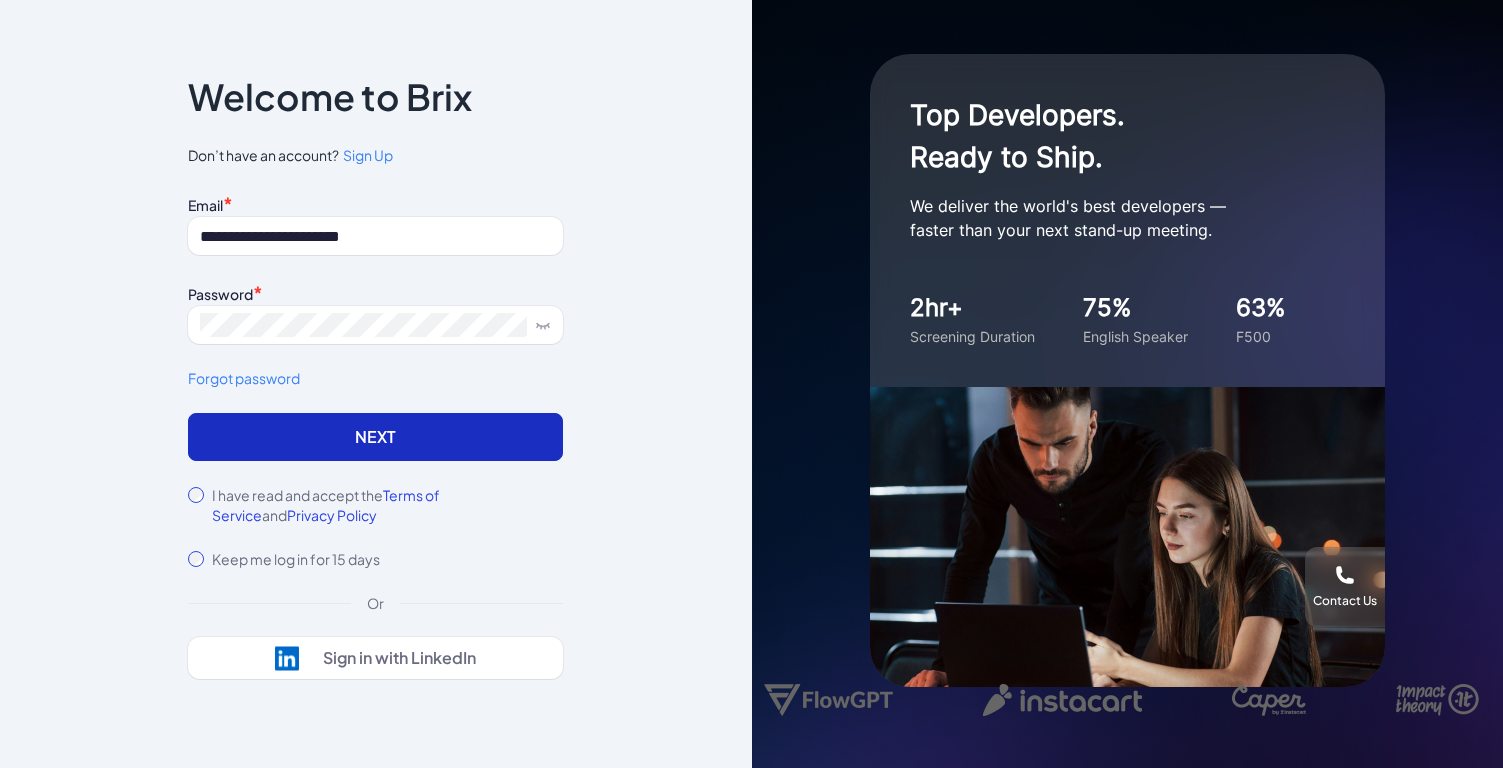click on "Next" at bounding box center (375, 437) 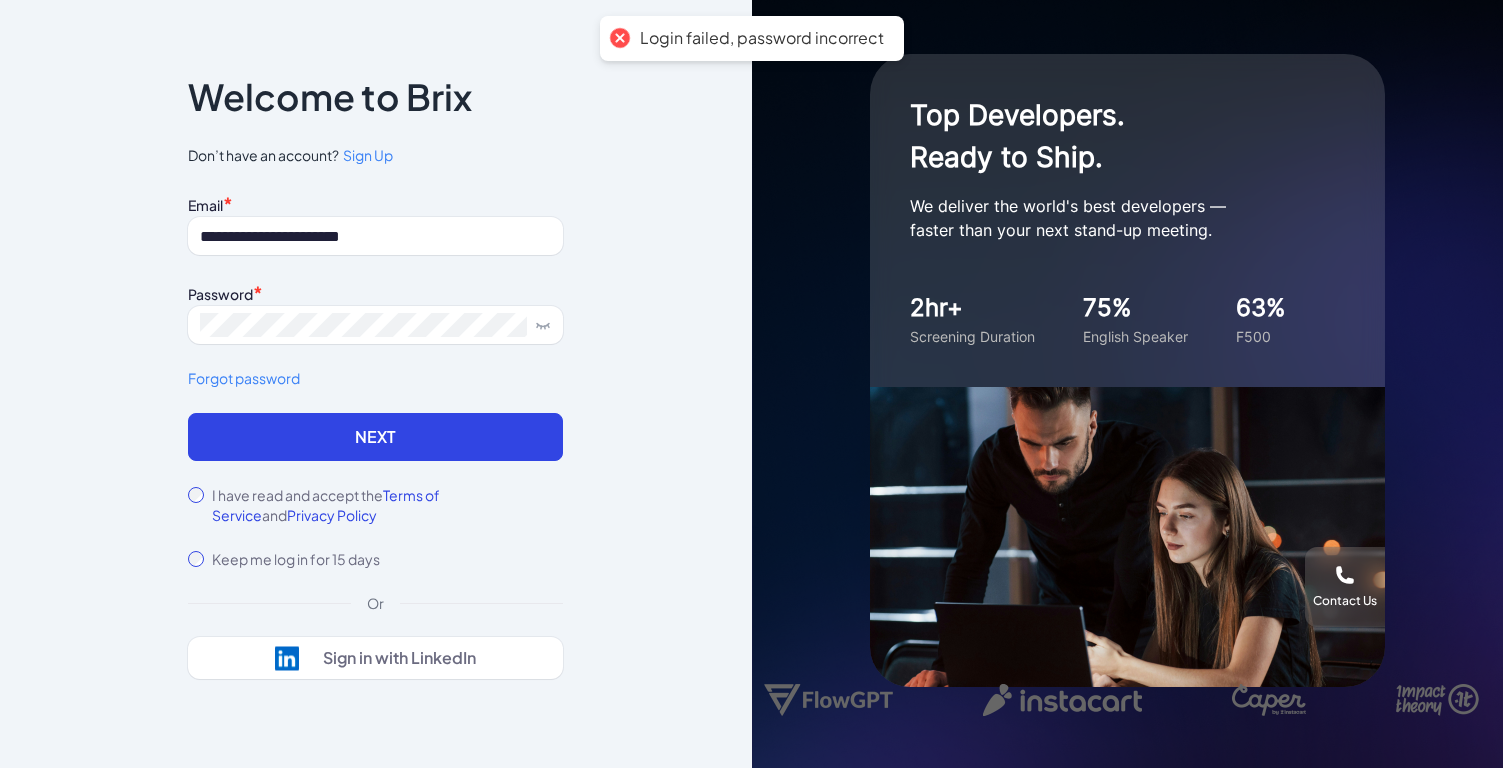 click on "Forgot password" at bounding box center [375, 378] 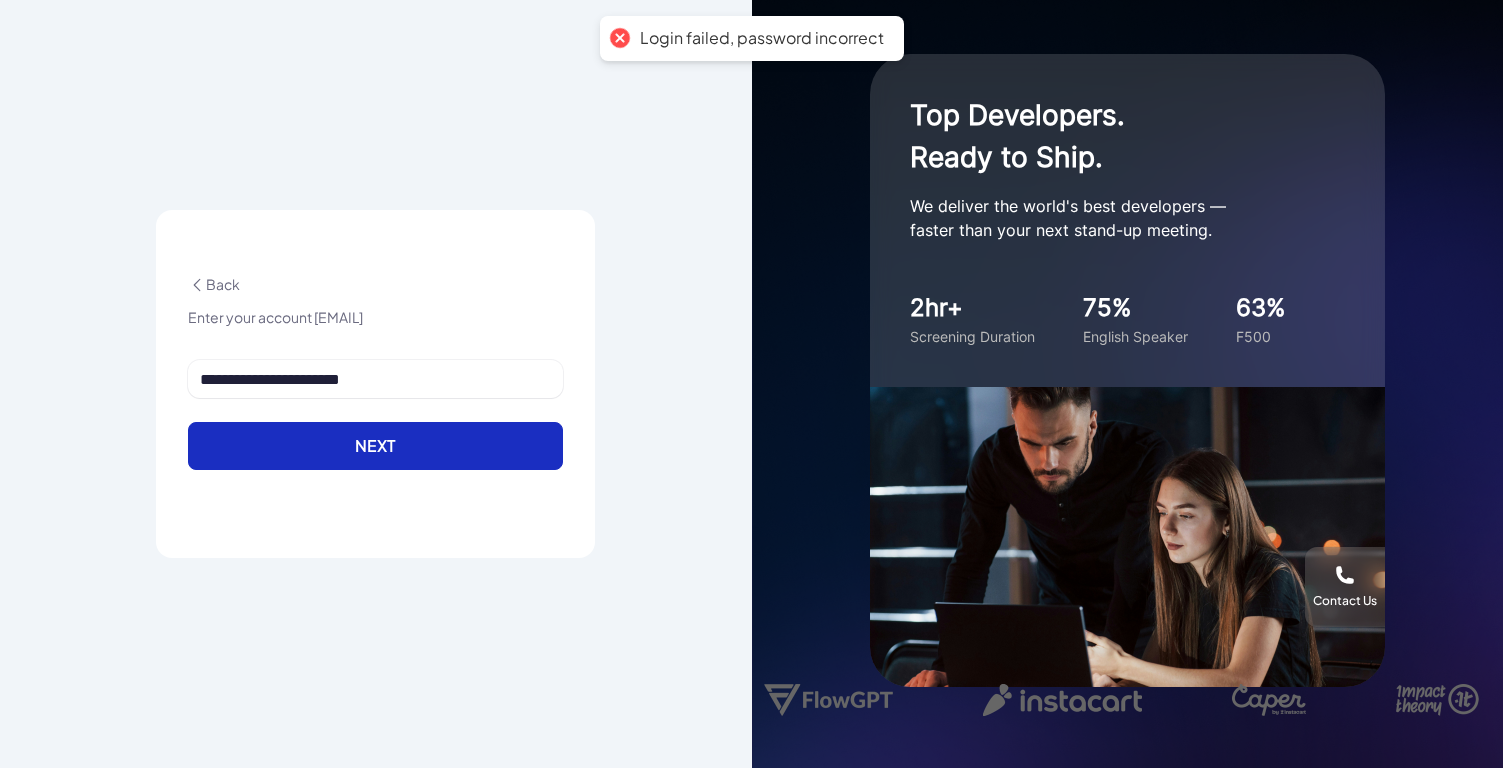 click on "Next" at bounding box center (375, 446) 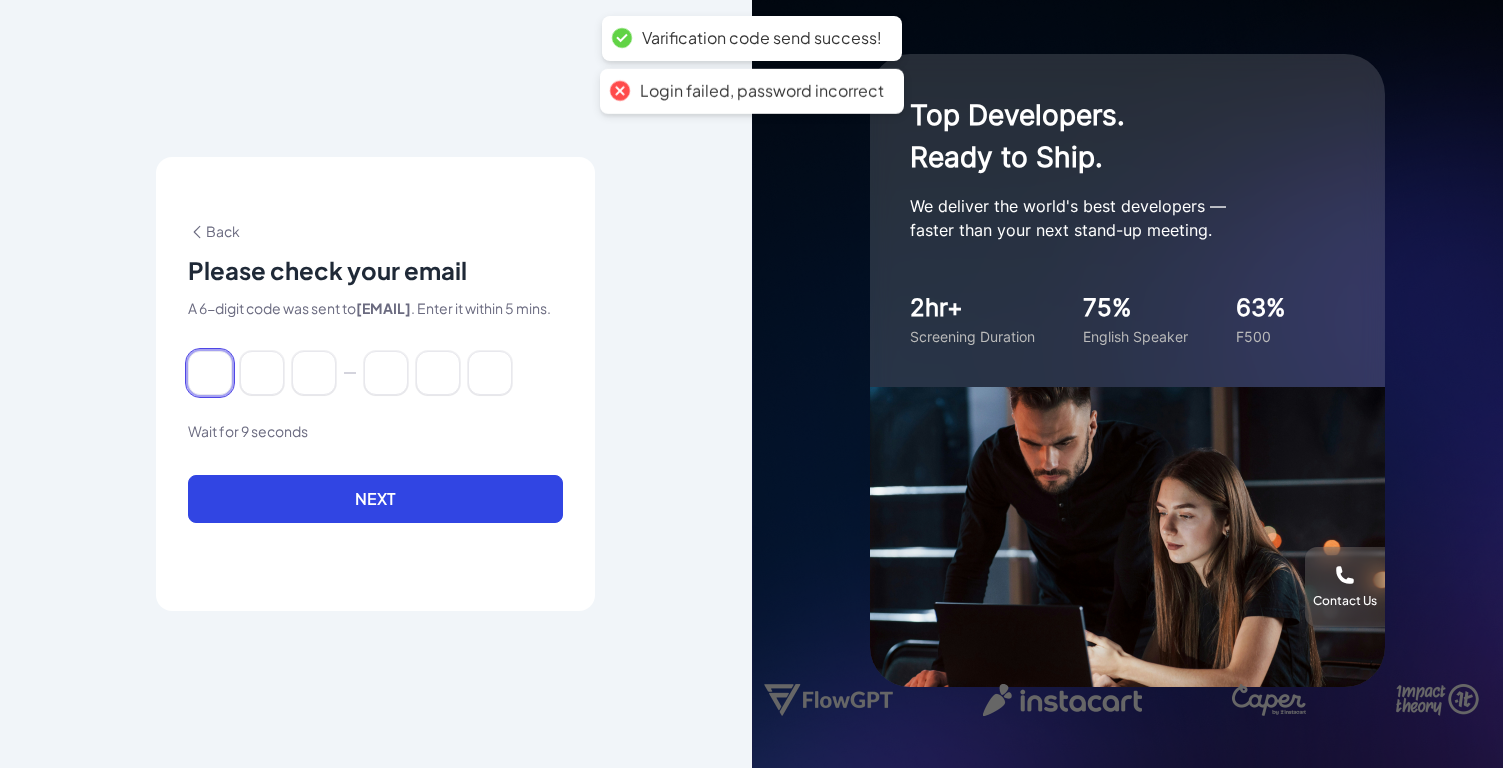 click at bounding box center [210, 373] 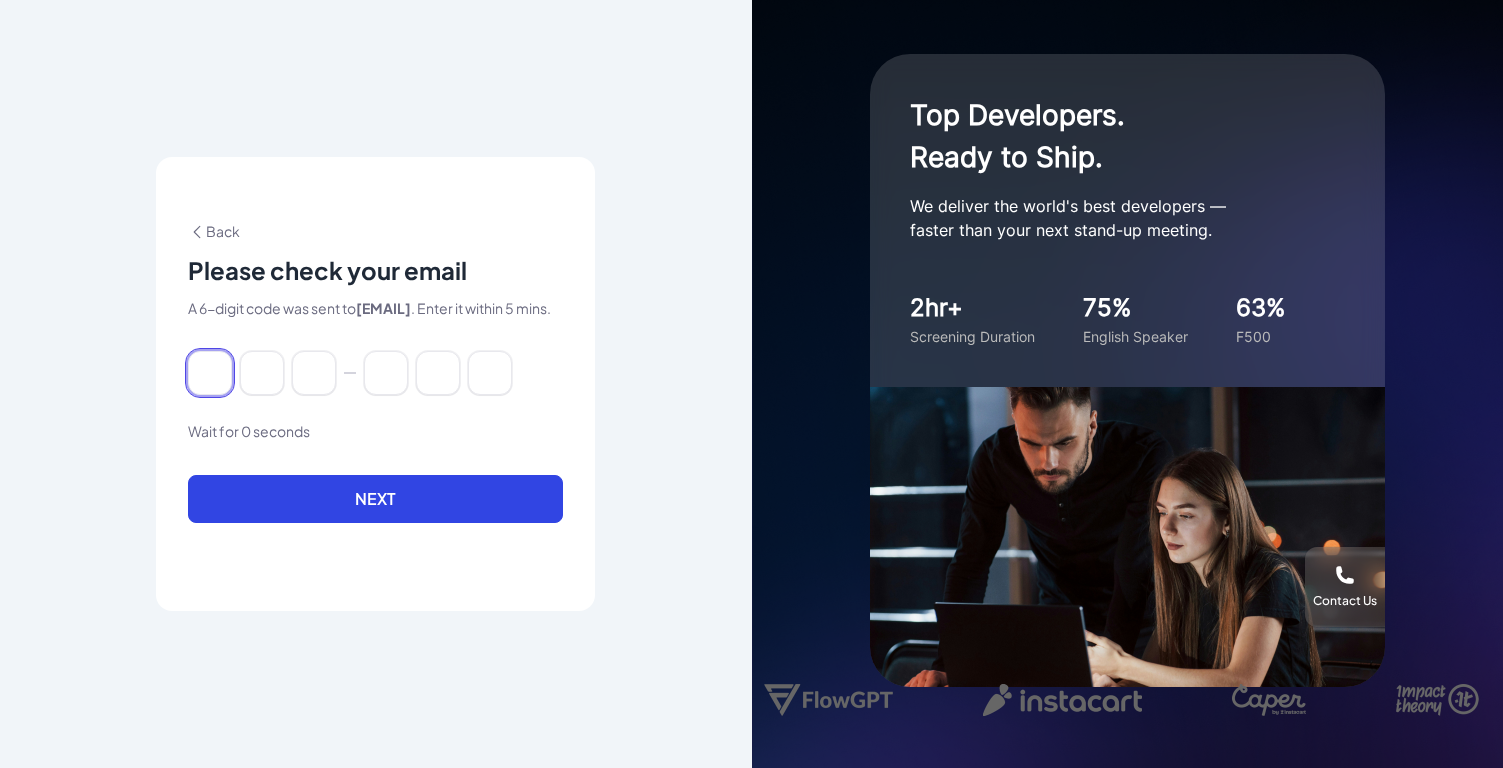type on "*" 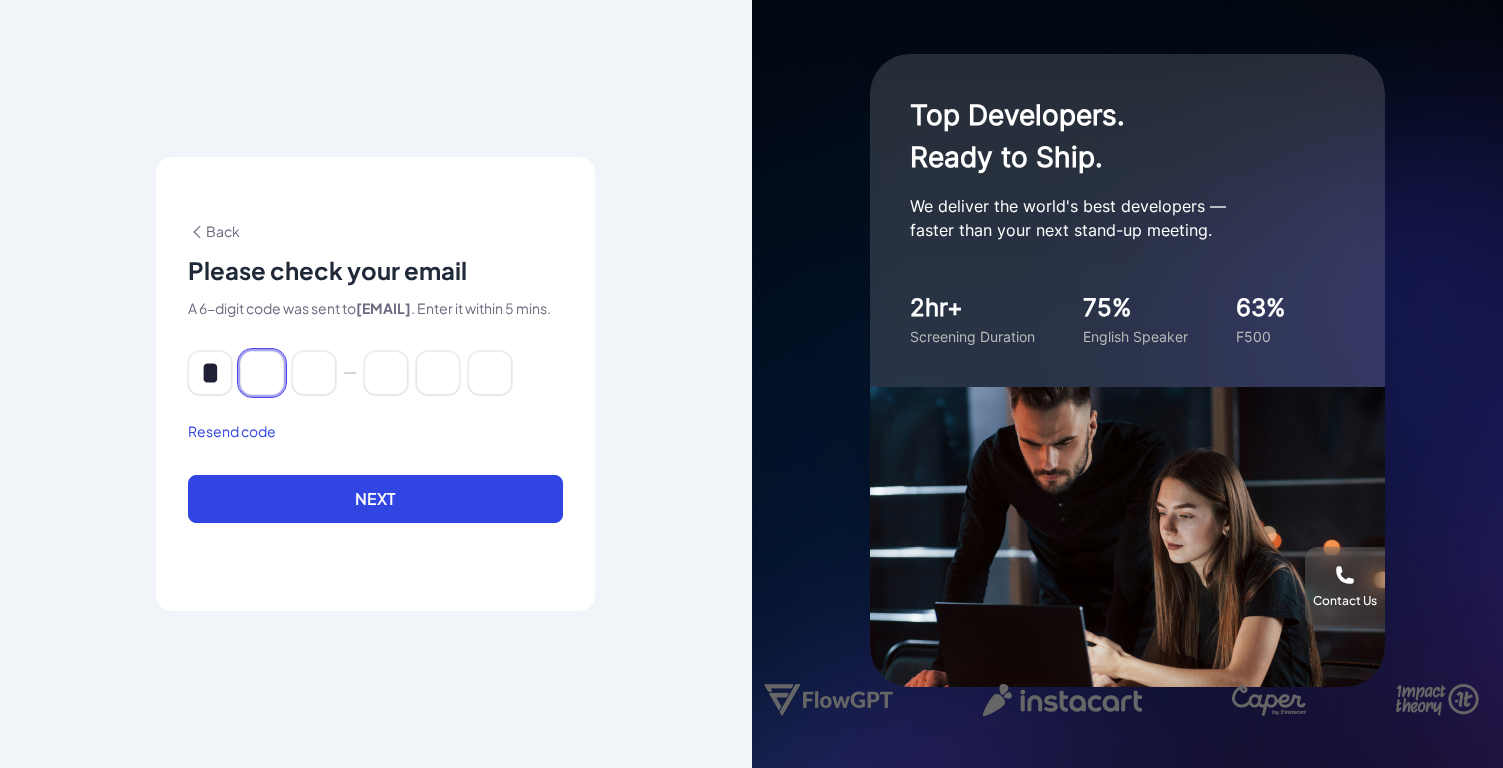 type on "*" 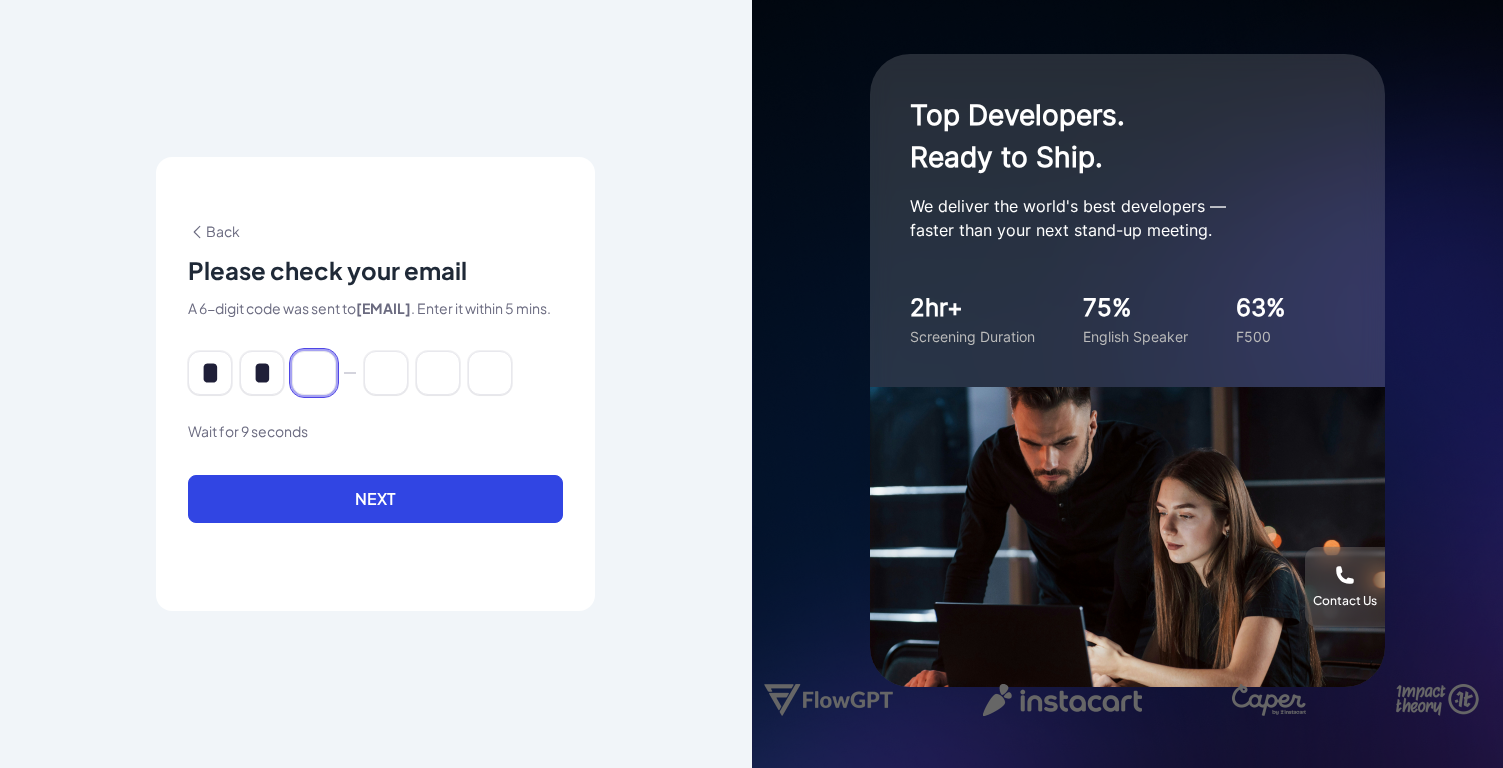 type on "*" 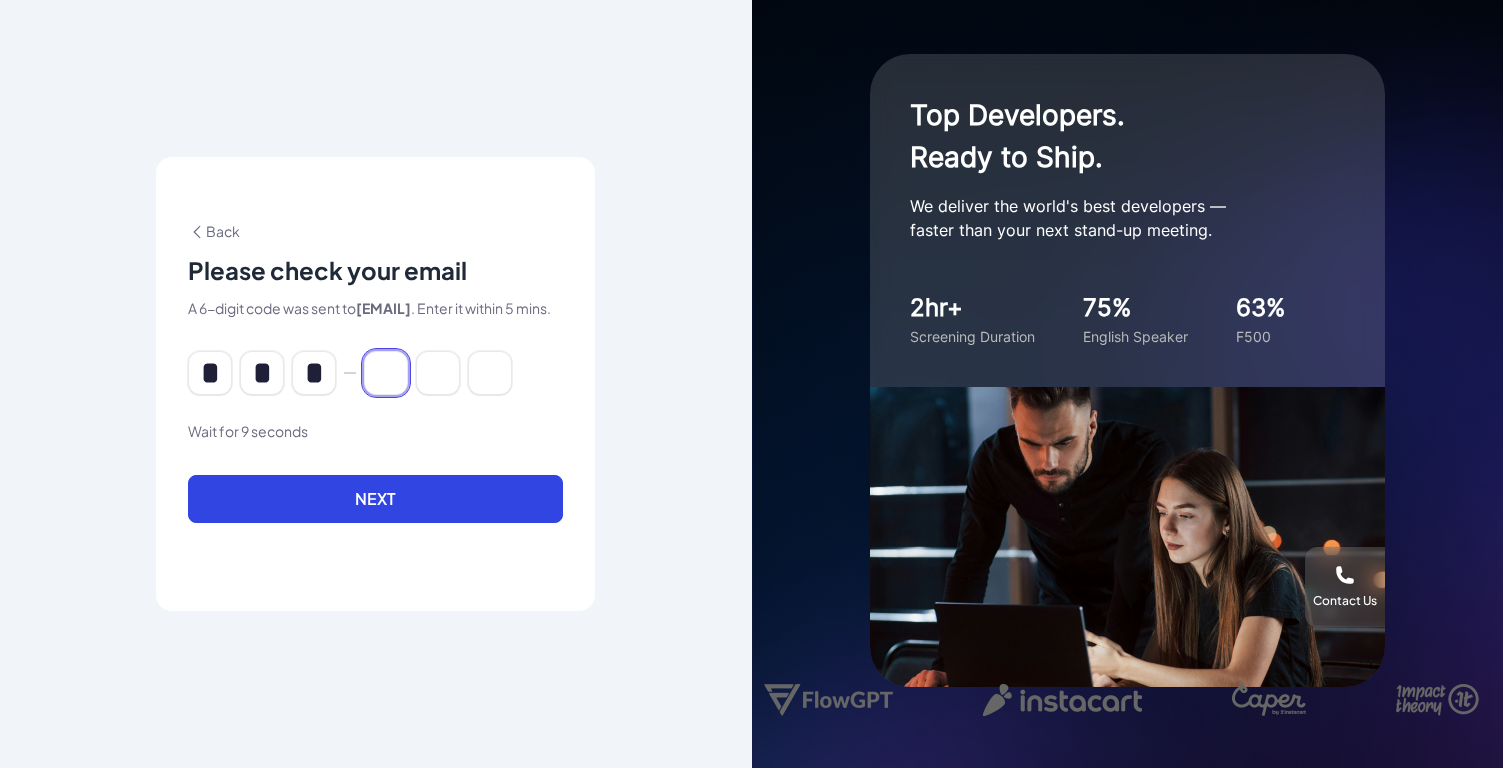 type on "*" 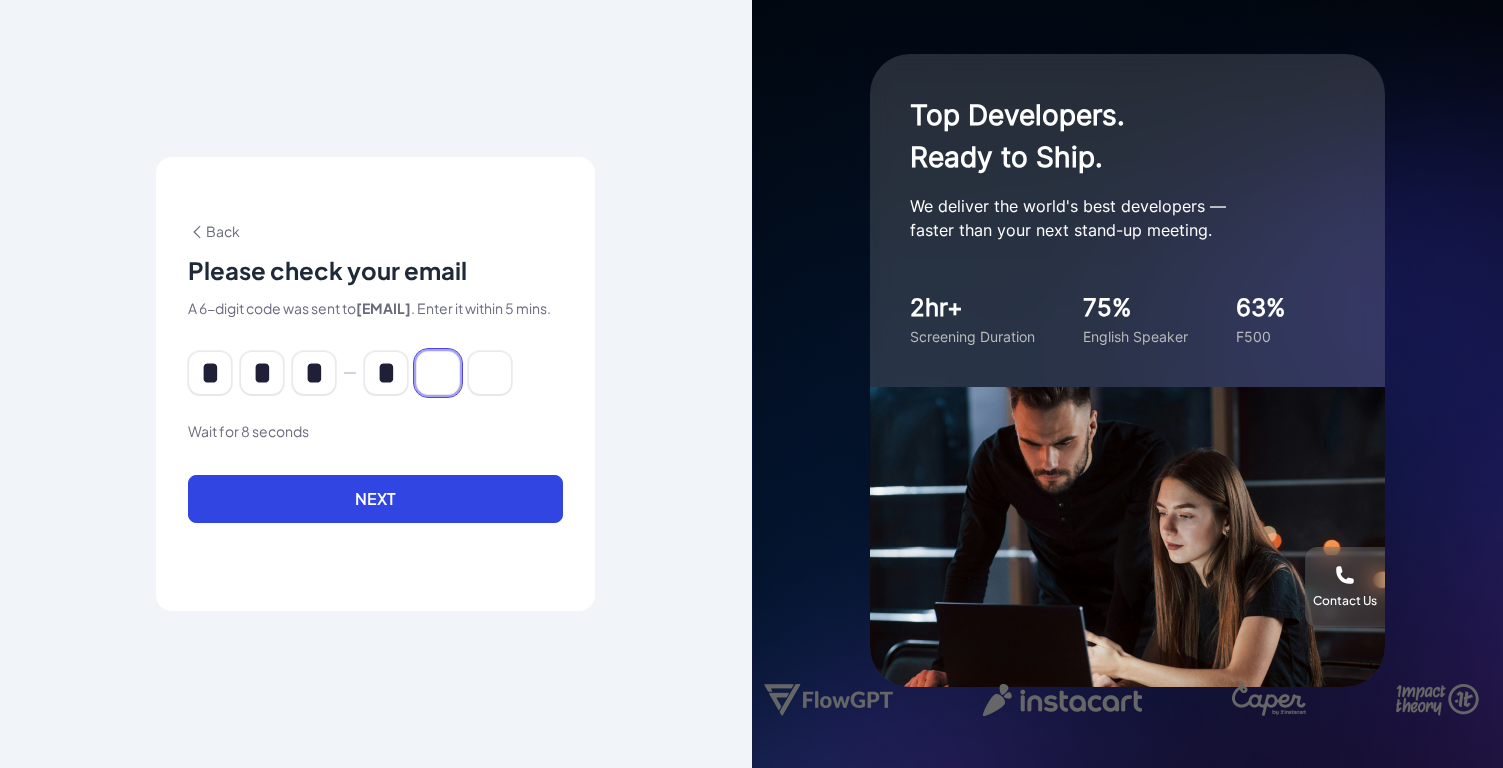 type on "*" 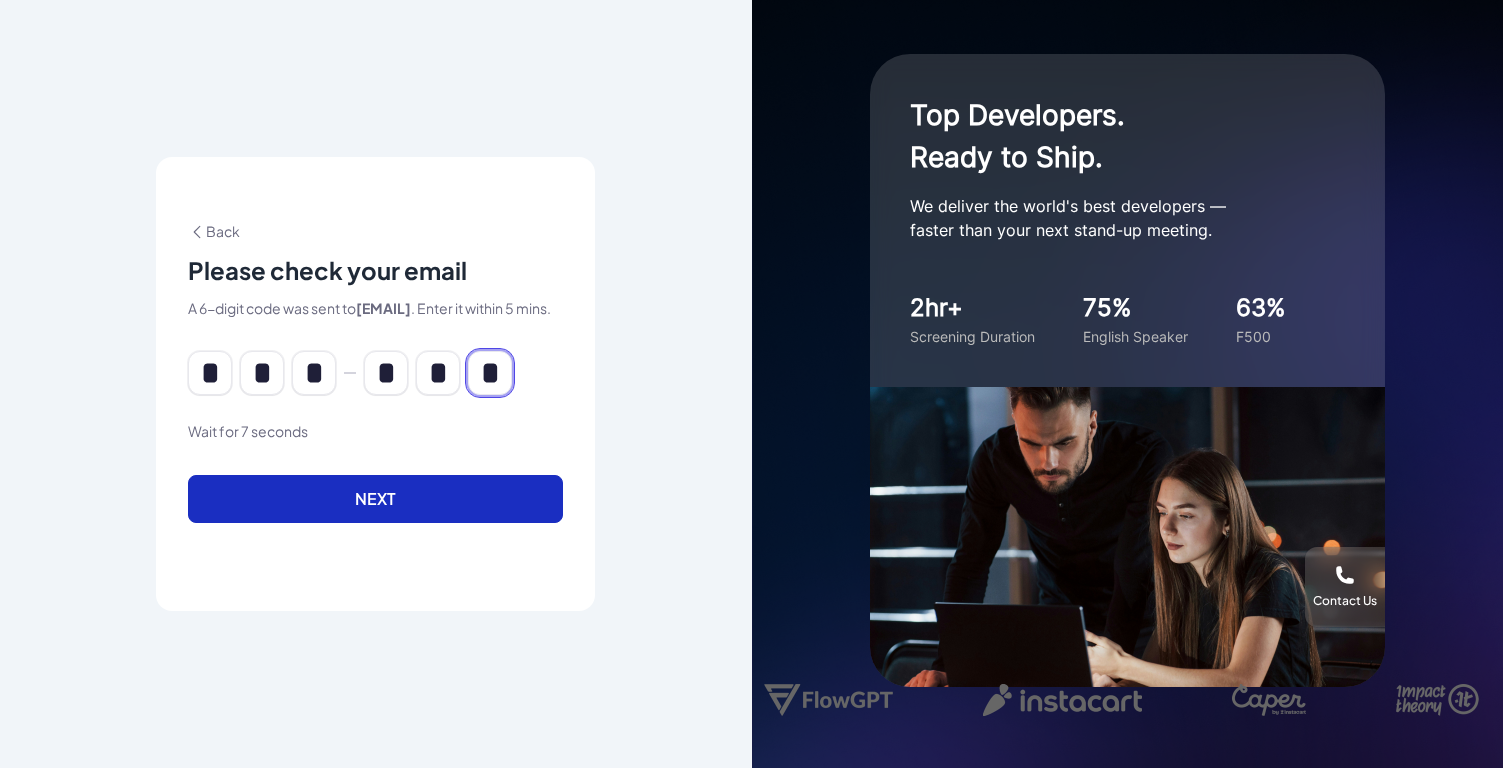 type on "*" 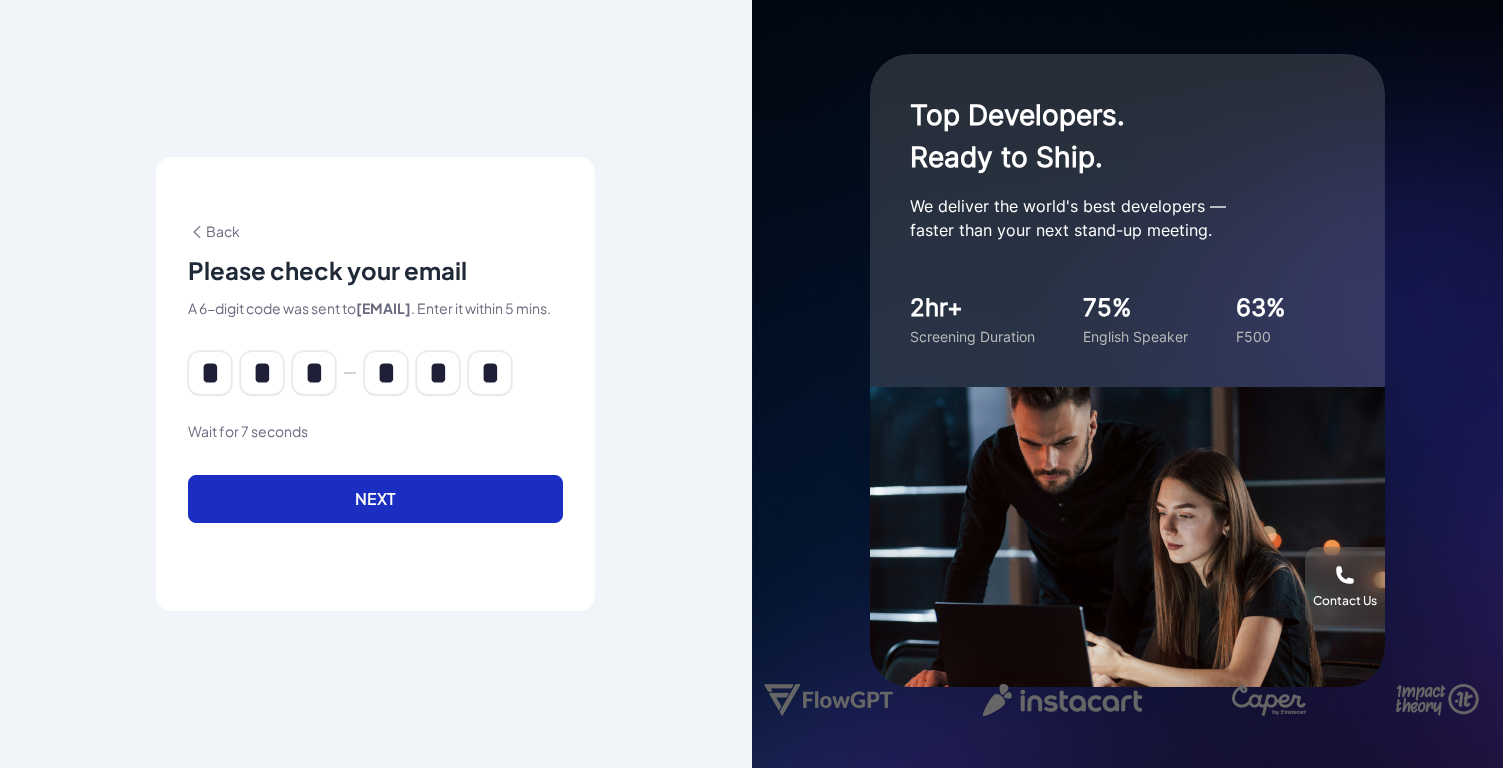 click on "Next" at bounding box center (375, 499) 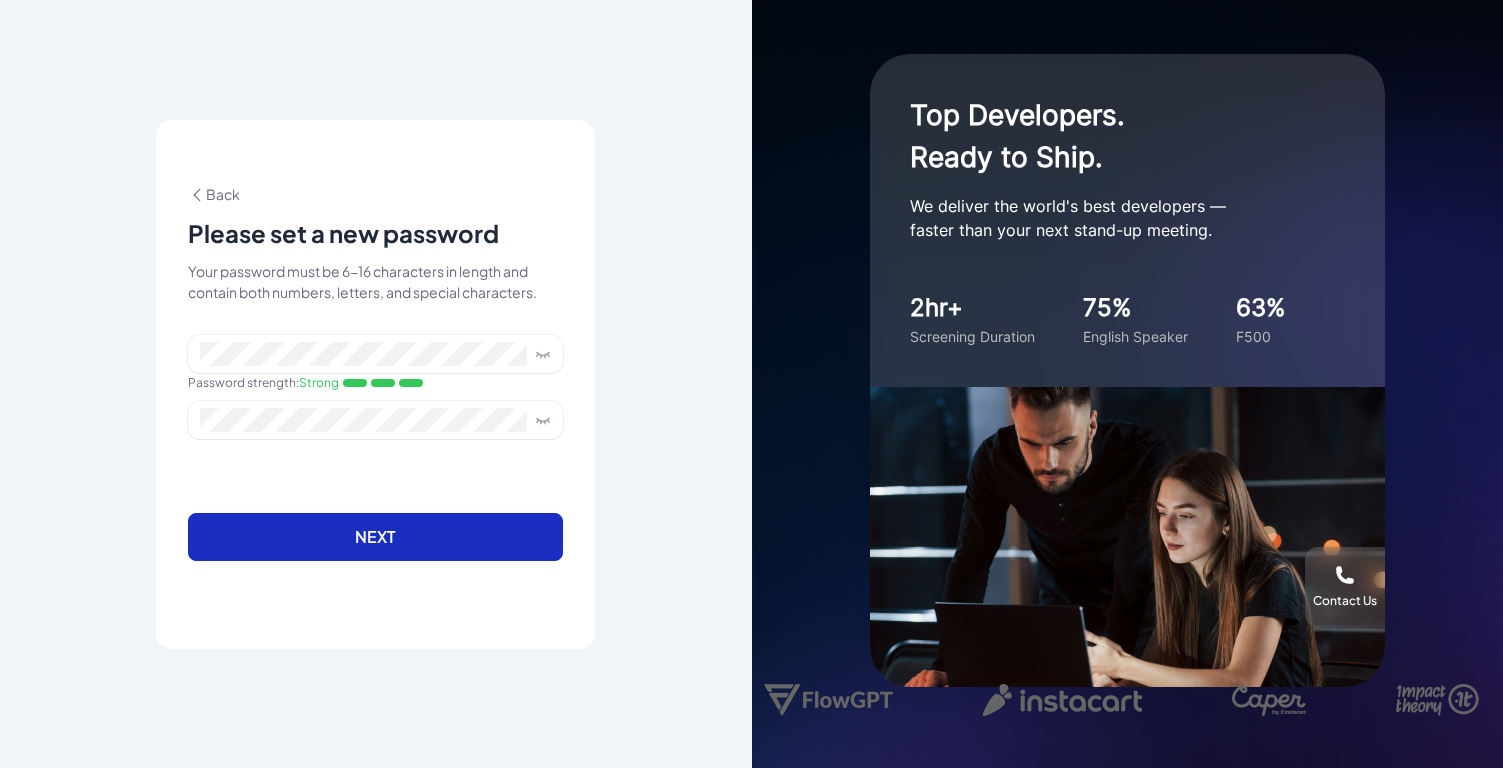 click on "Next" at bounding box center [375, 537] 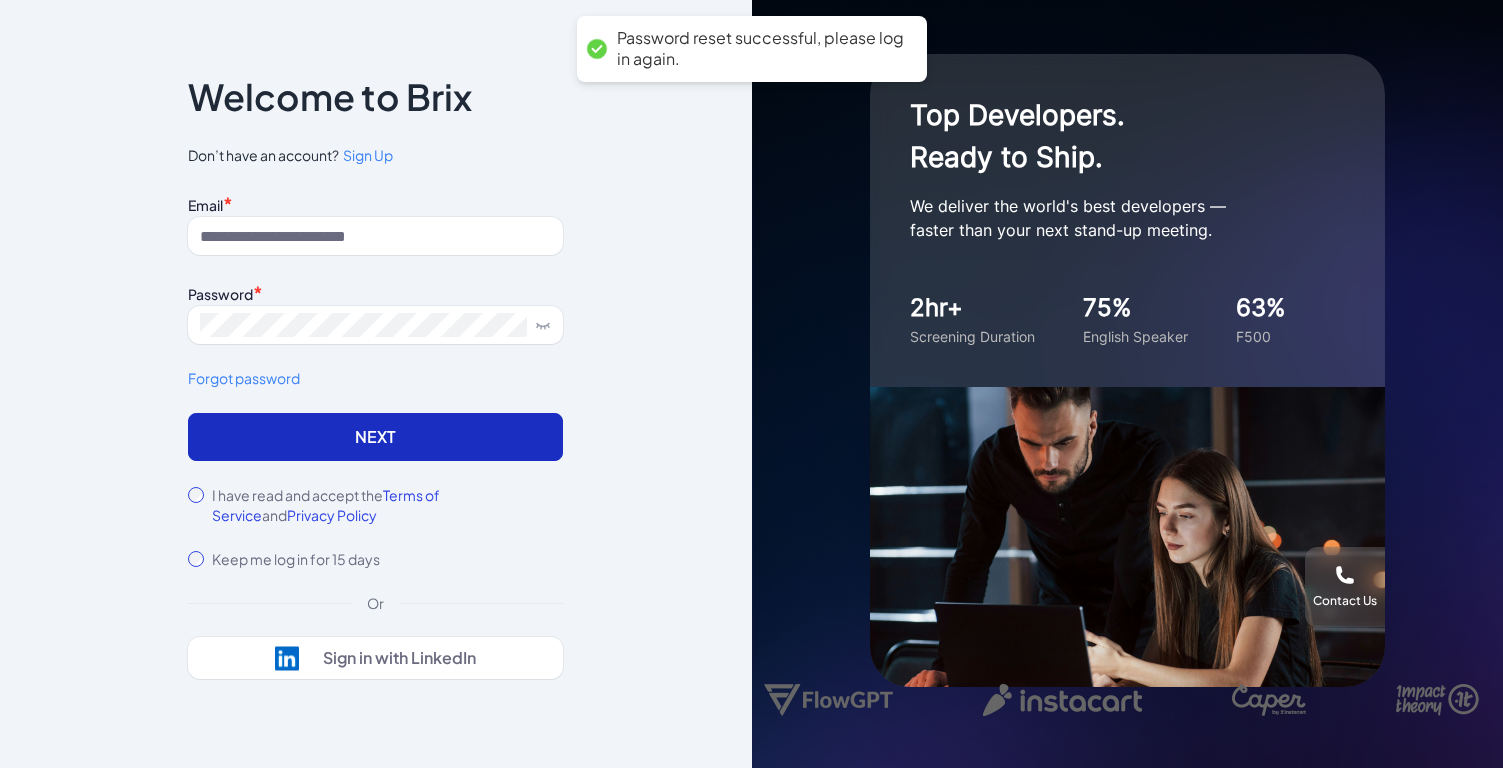 click on "Next" at bounding box center (375, 437) 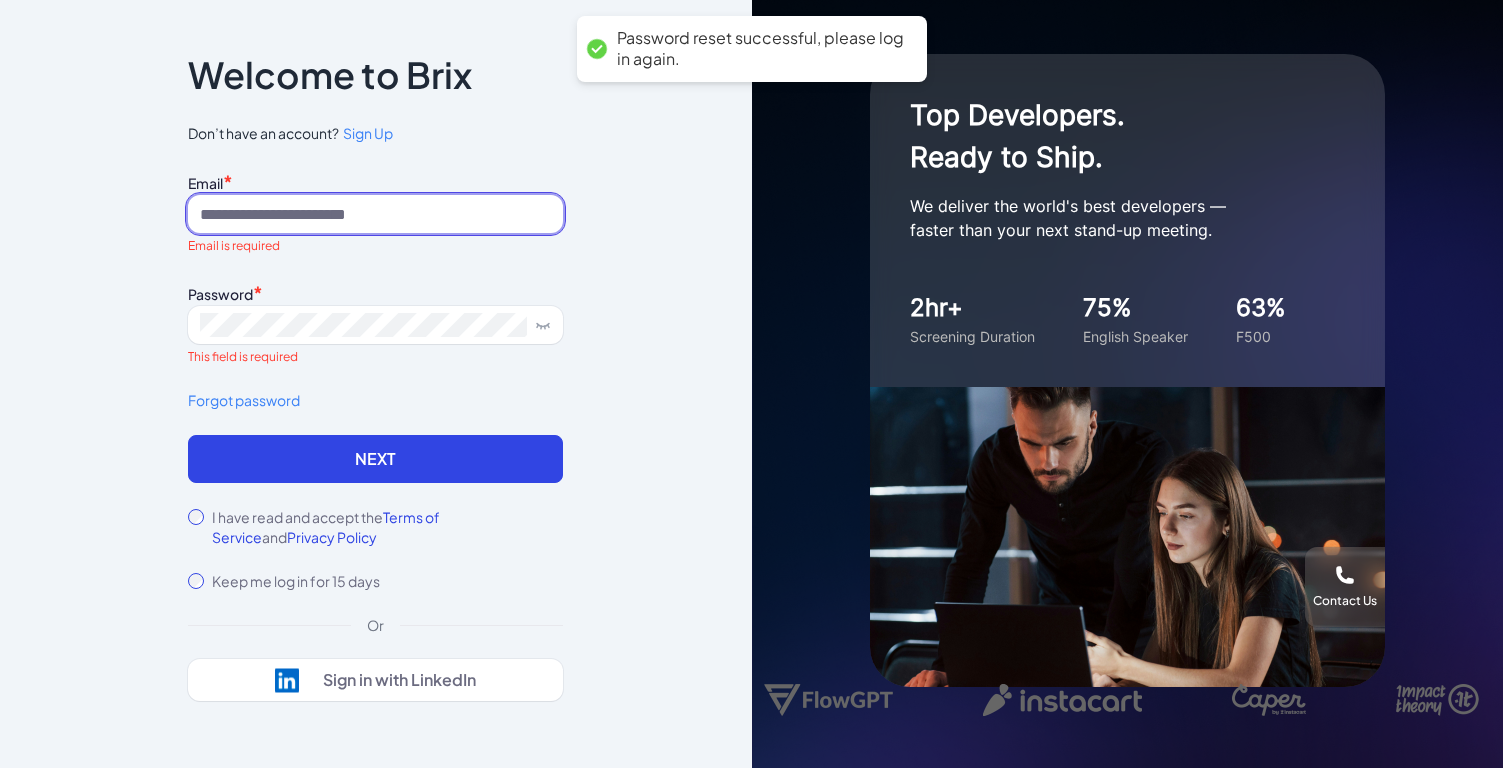 click at bounding box center [375, 214] 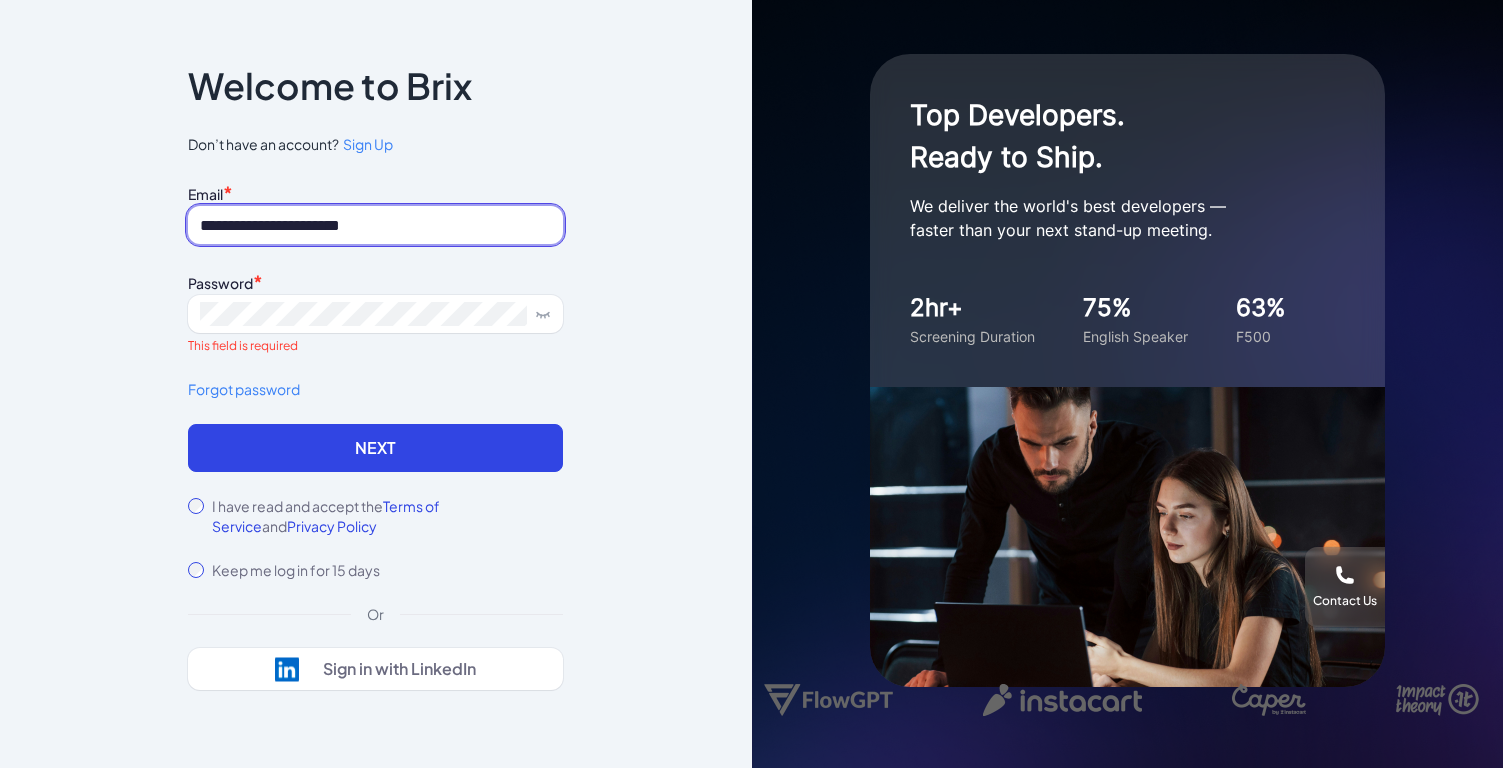 type on "**********" 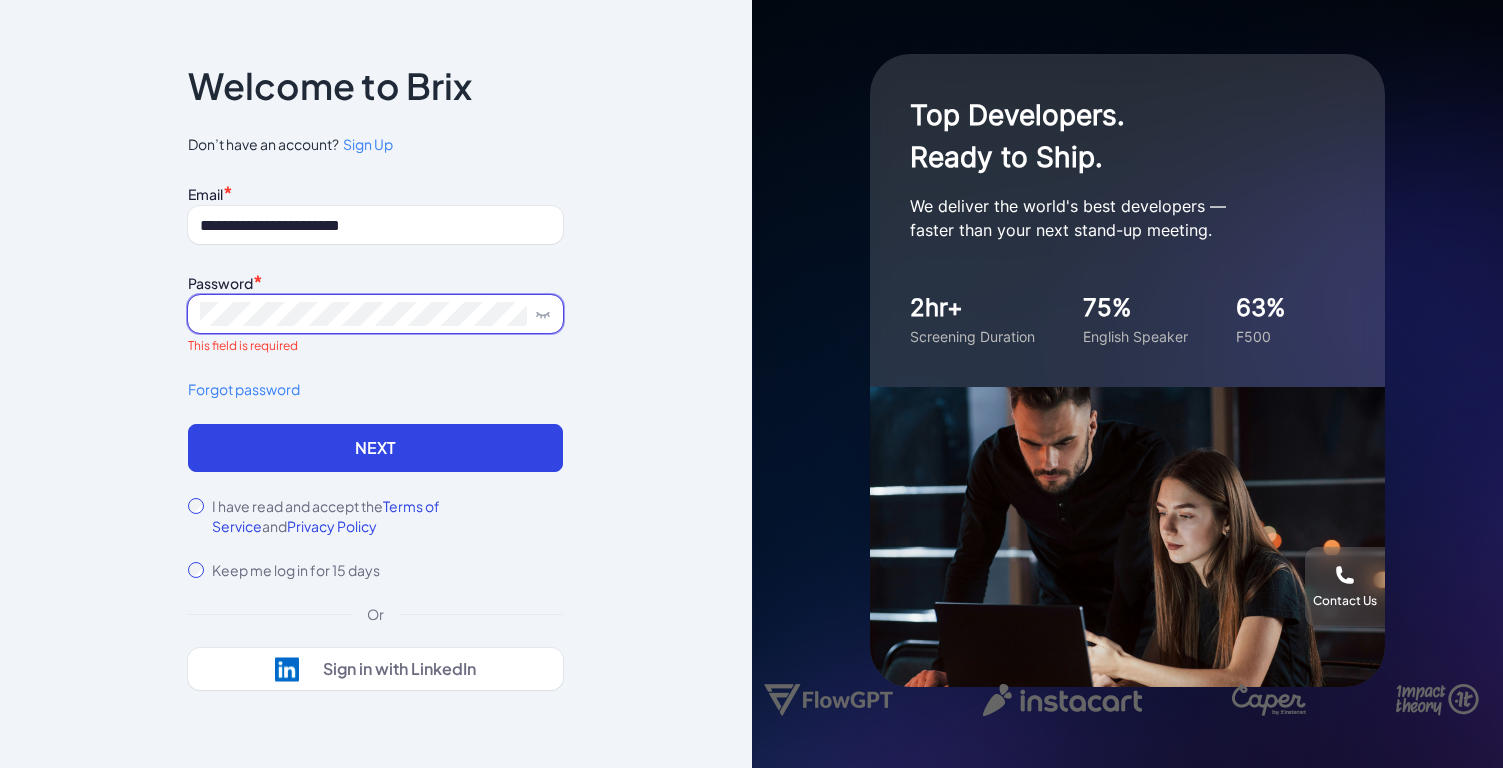 click at bounding box center [375, 314] 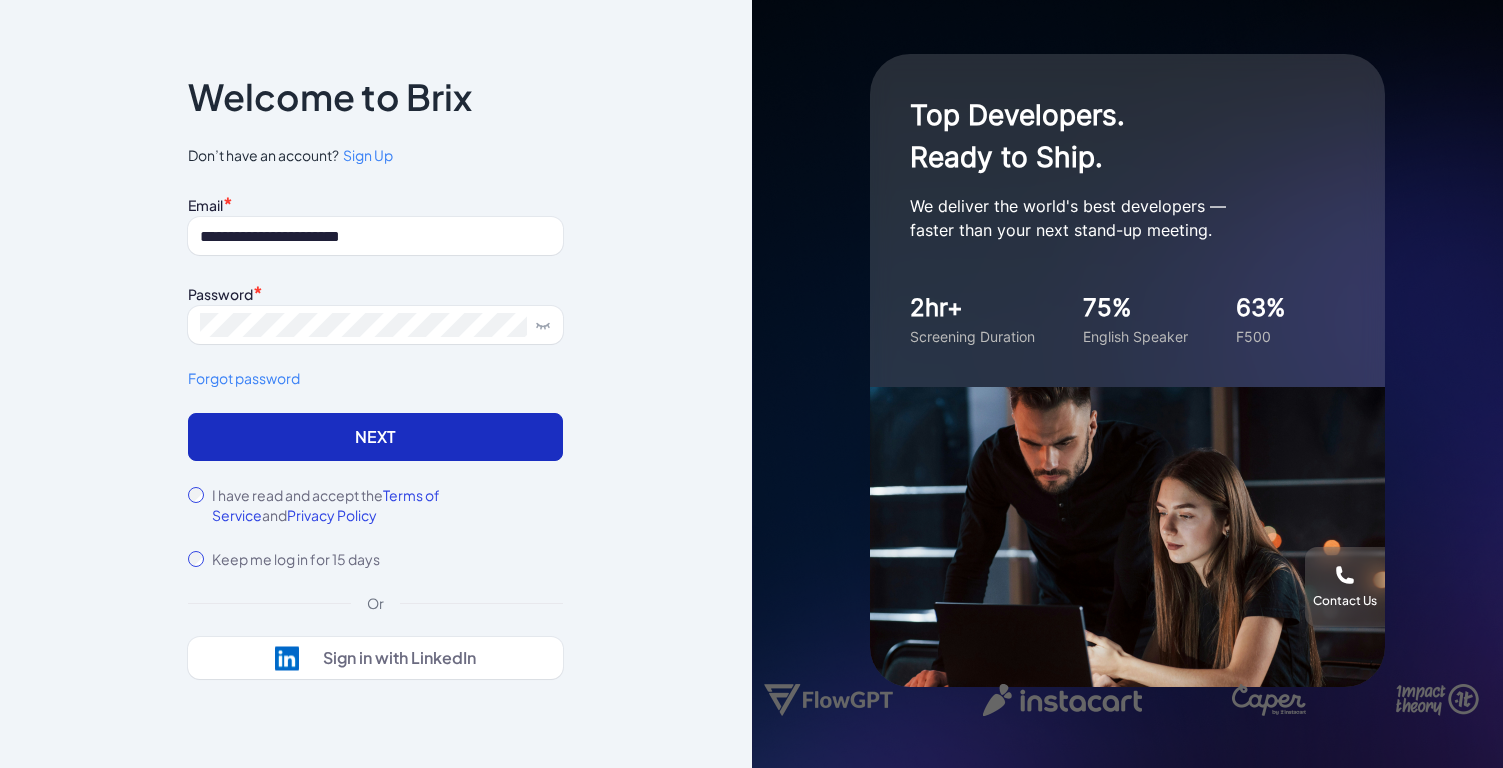 click on "Next" at bounding box center (375, 437) 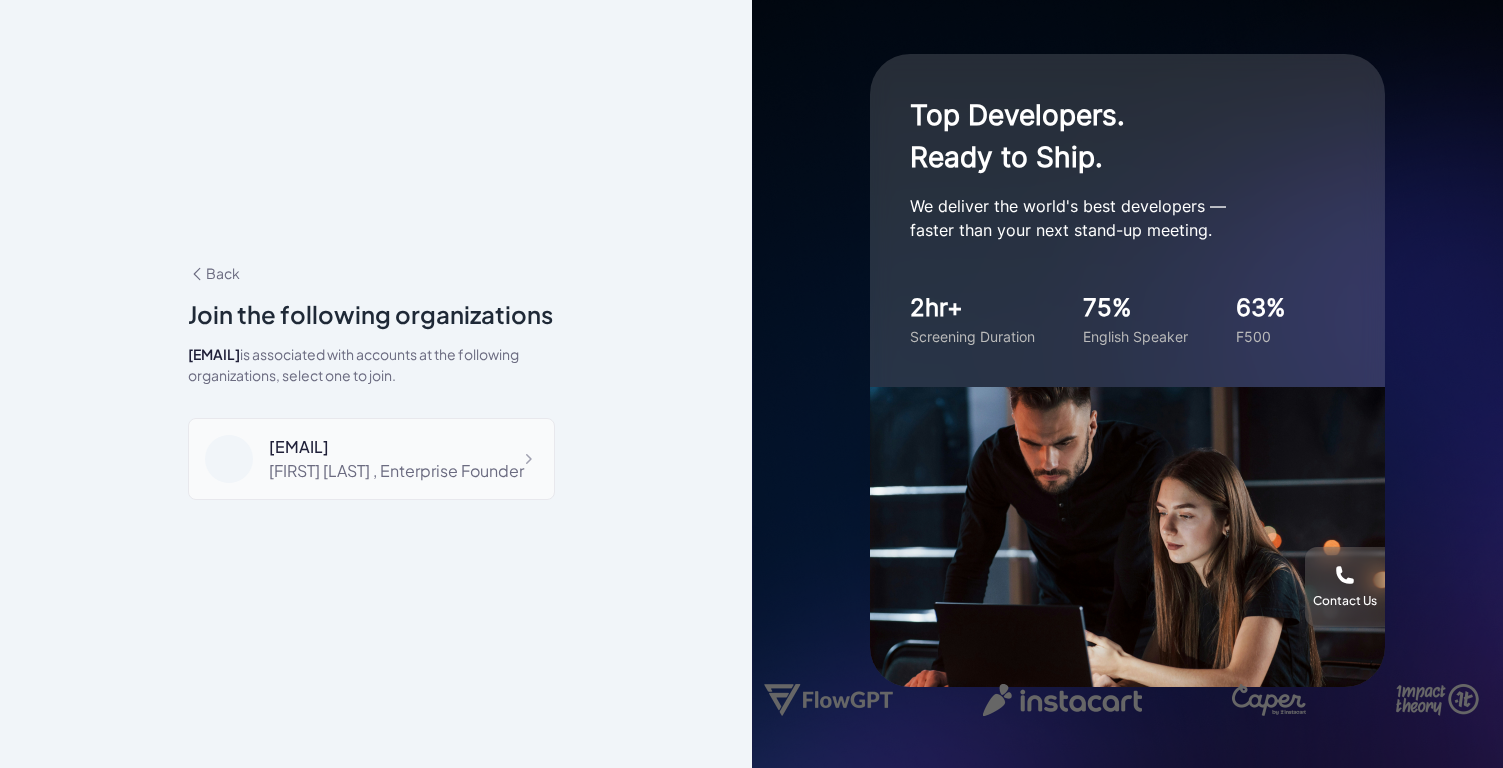 click on "[EMAIL]" at bounding box center (396, 447) 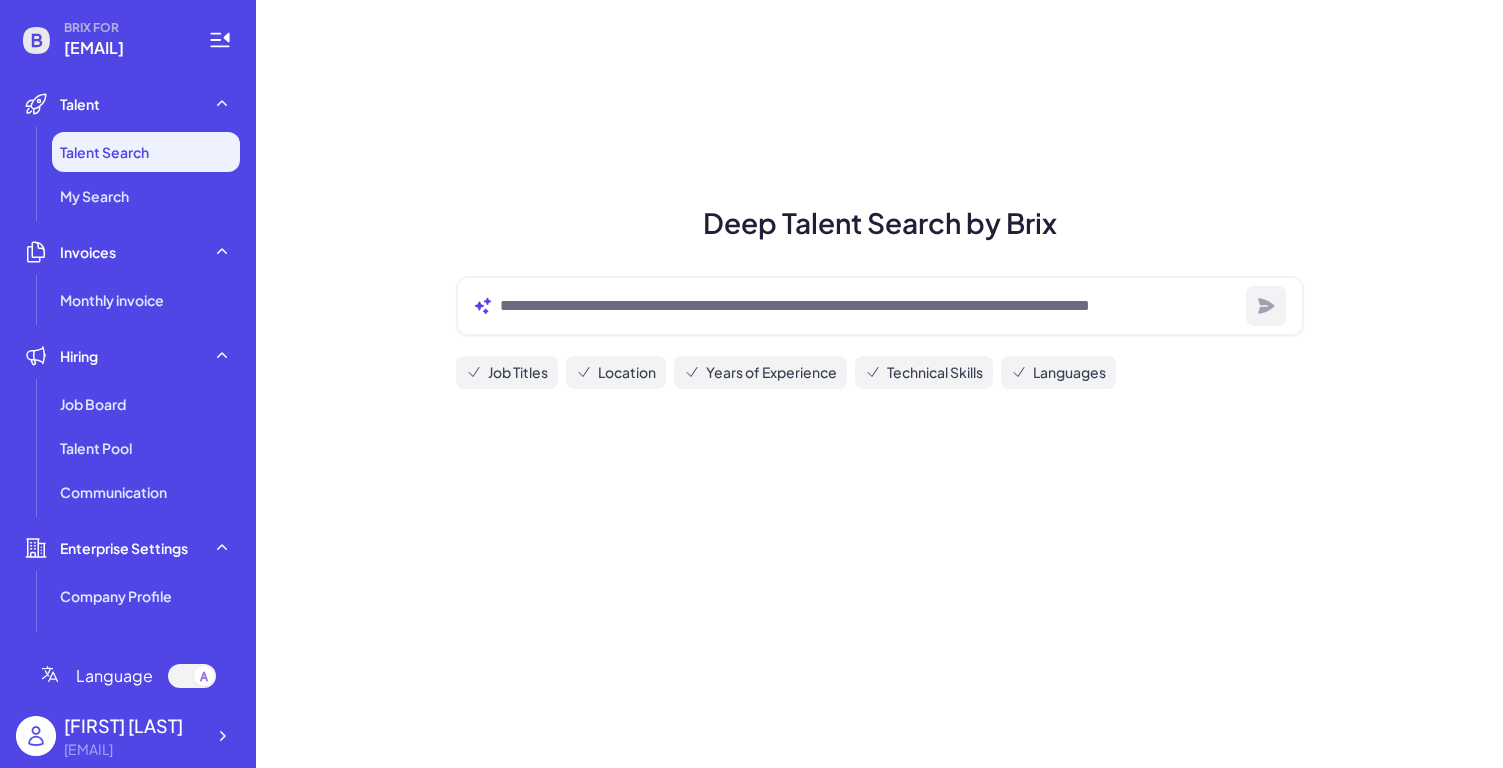 scroll, scrollTop: 0, scrollLeft: 0, axis: both 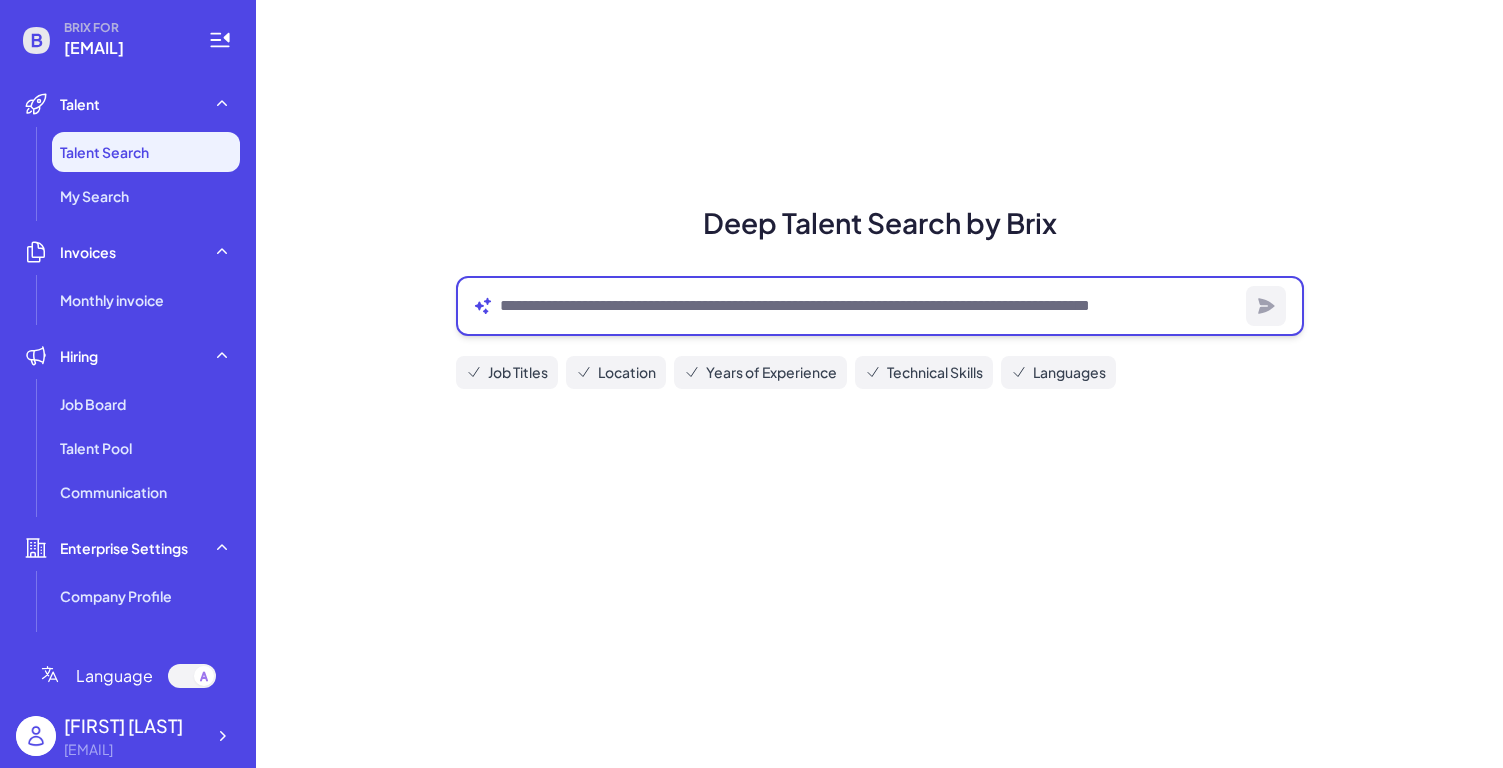 click at bounding box center (869, 306) 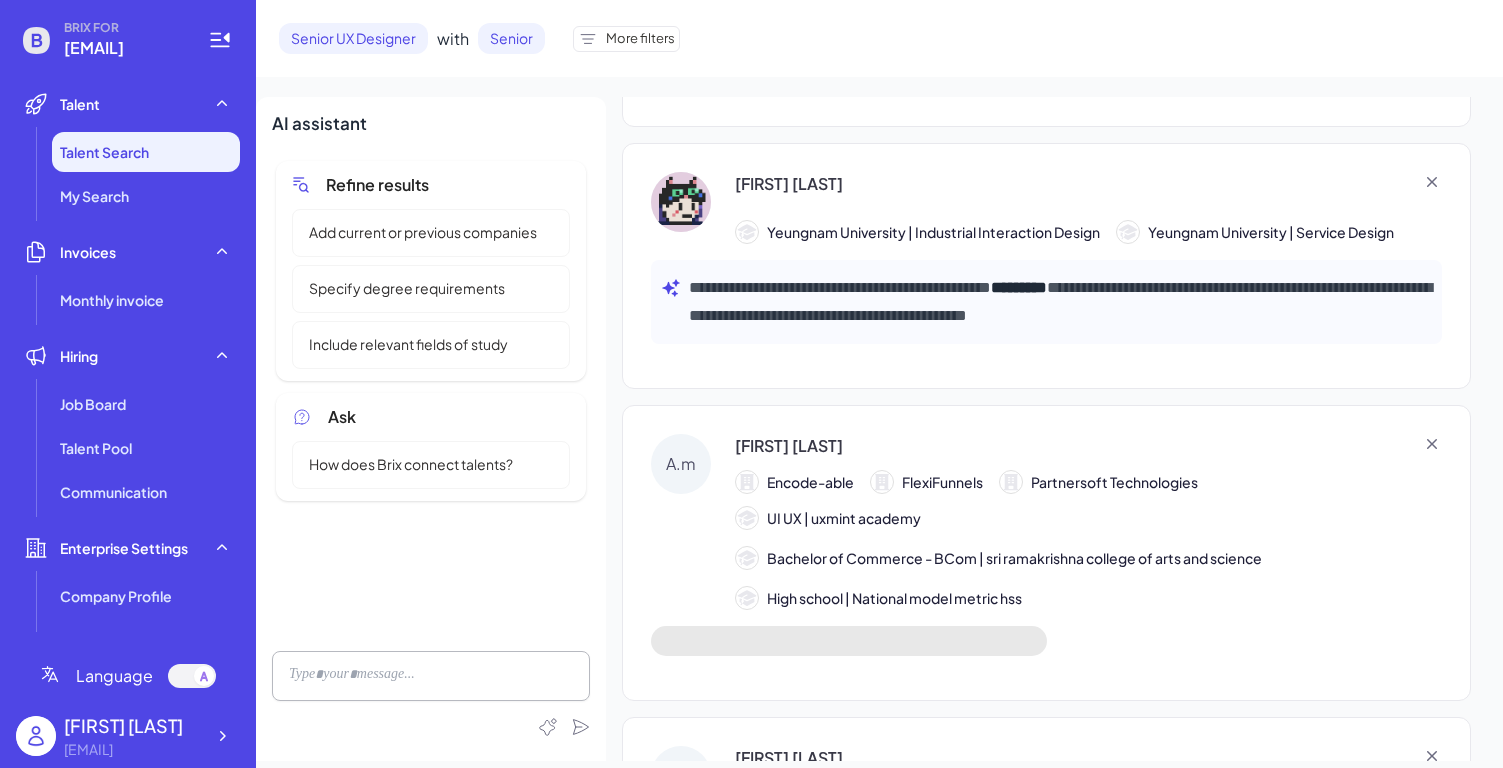 scroll, scrollTop: 3201, scrollLeft: 0, axis: vertical 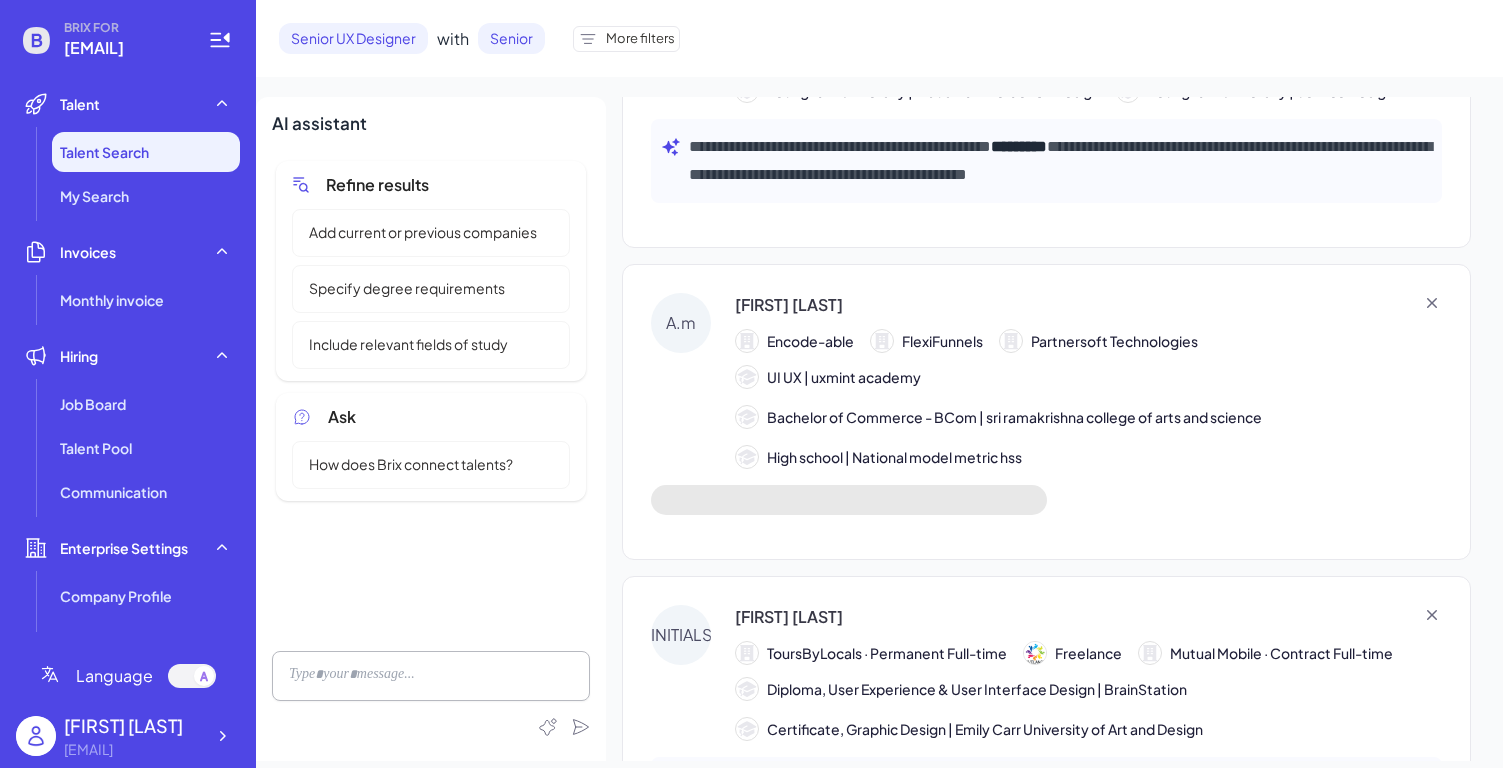 click on "Add current or previous companies" at bounding box center (423, 232) 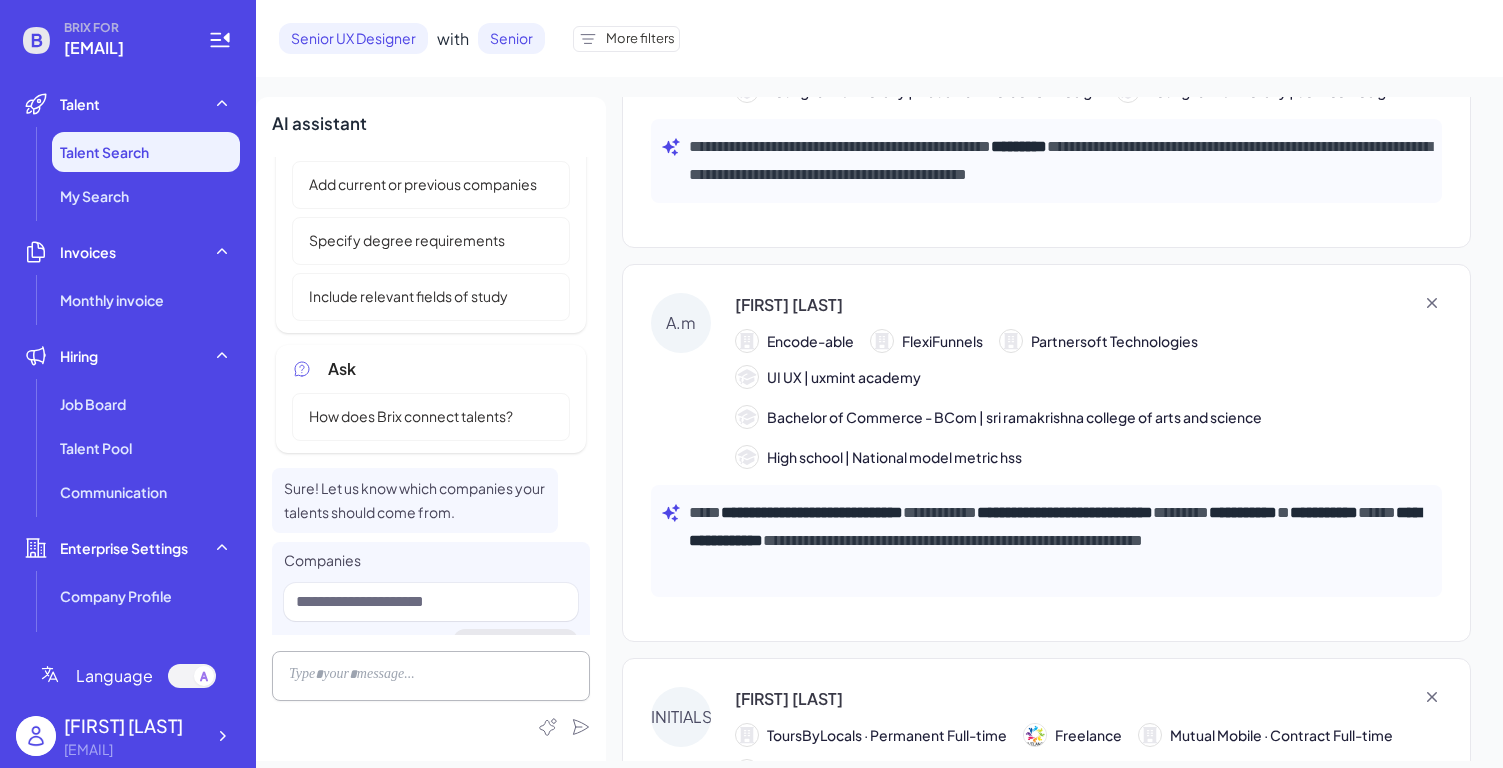 scroll, scrollTop: 89, scrollLeft: 0, axis: vertical 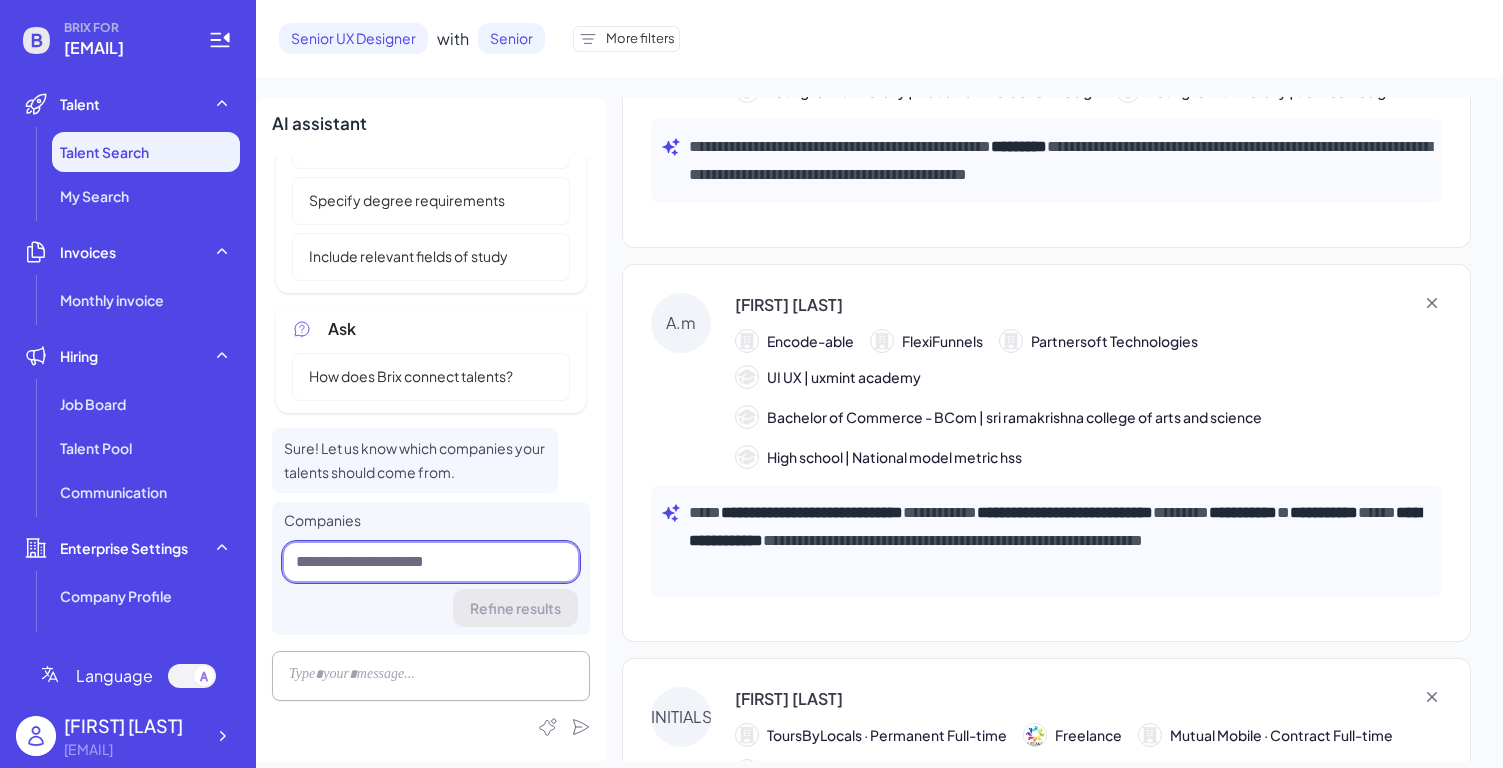 click at bounding box center (431, 562) 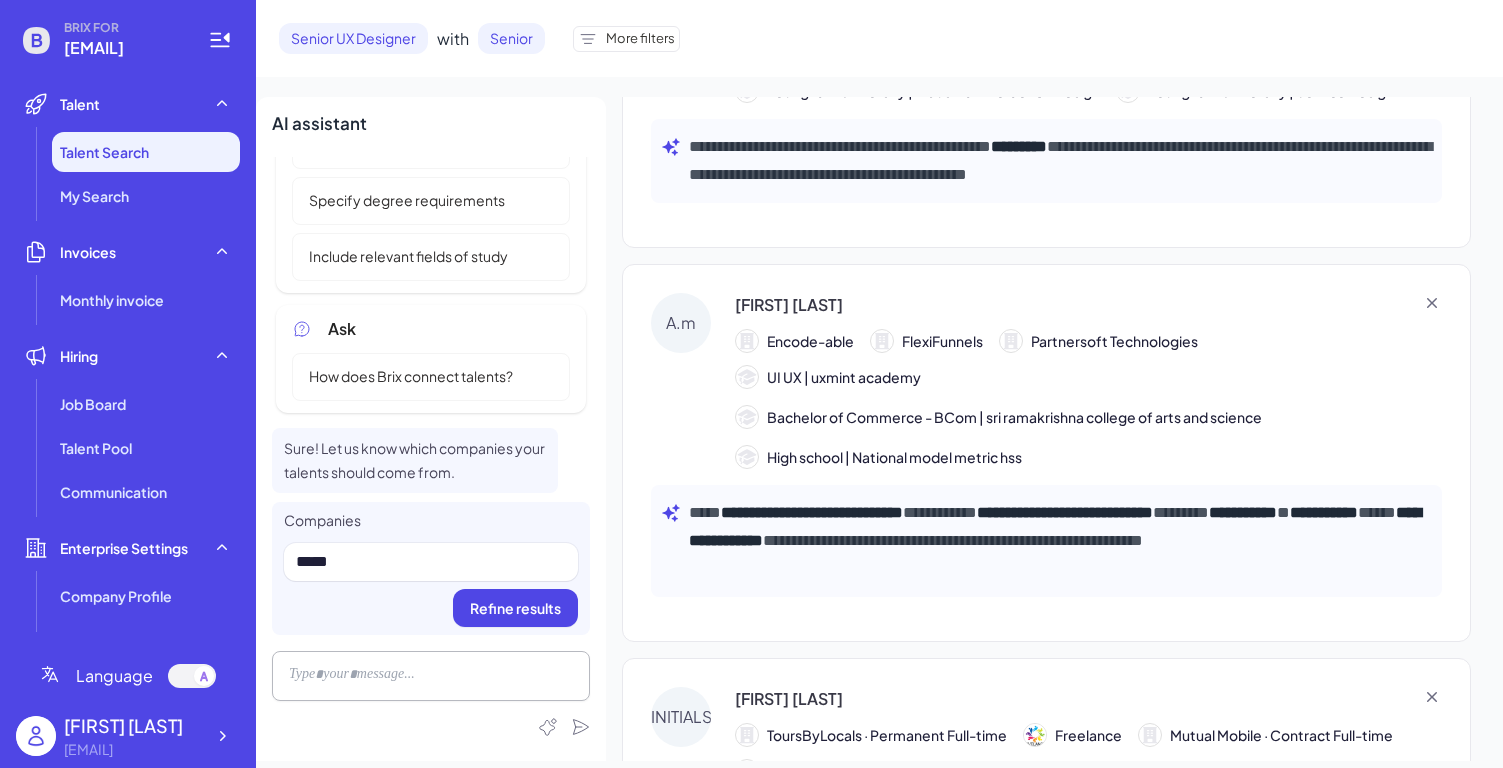 click on "BRIX FOR zhuojialyu@berkeley.edu Talent Talent Search My Search Invoices Monthly invoice Hiring Job Board Talent Pool Communication Enterprise Settings Company Profile AI Match Score Language Zhuojia Lyu zhuojialyu@berkeley.edu" at bounding box center [128, 384] 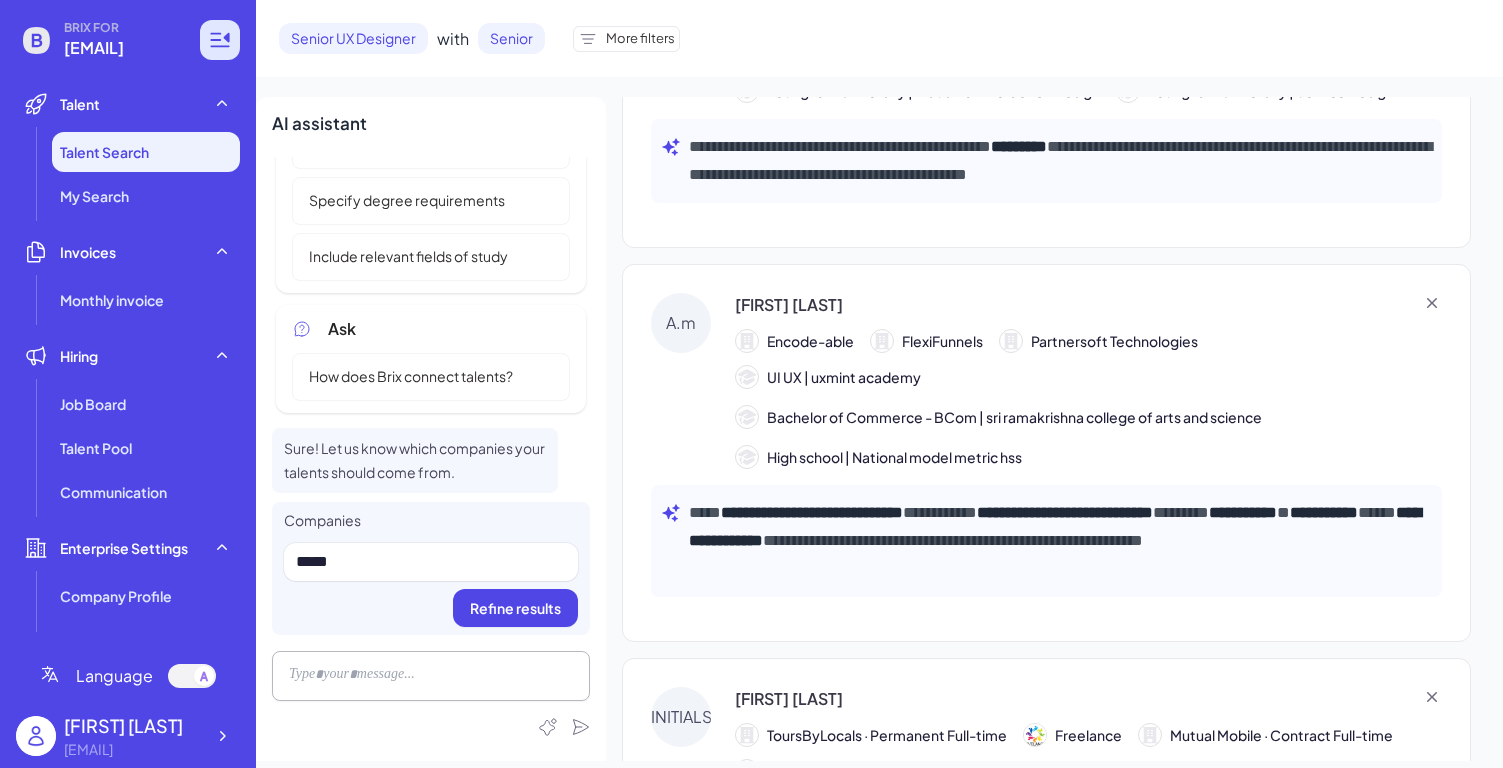 click 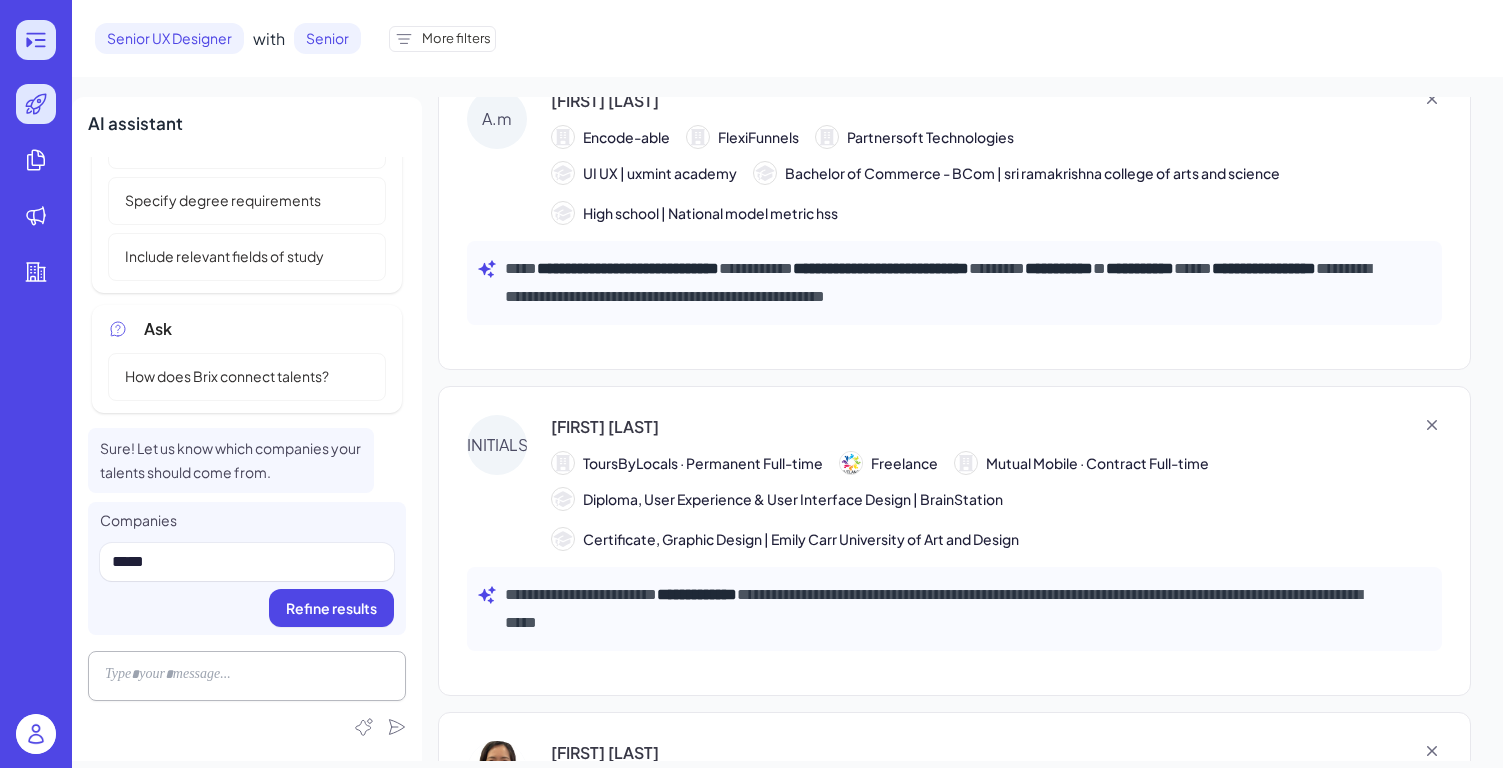 scroll, scrollTop: 2997, scrollLeft: 0, axis: vertical 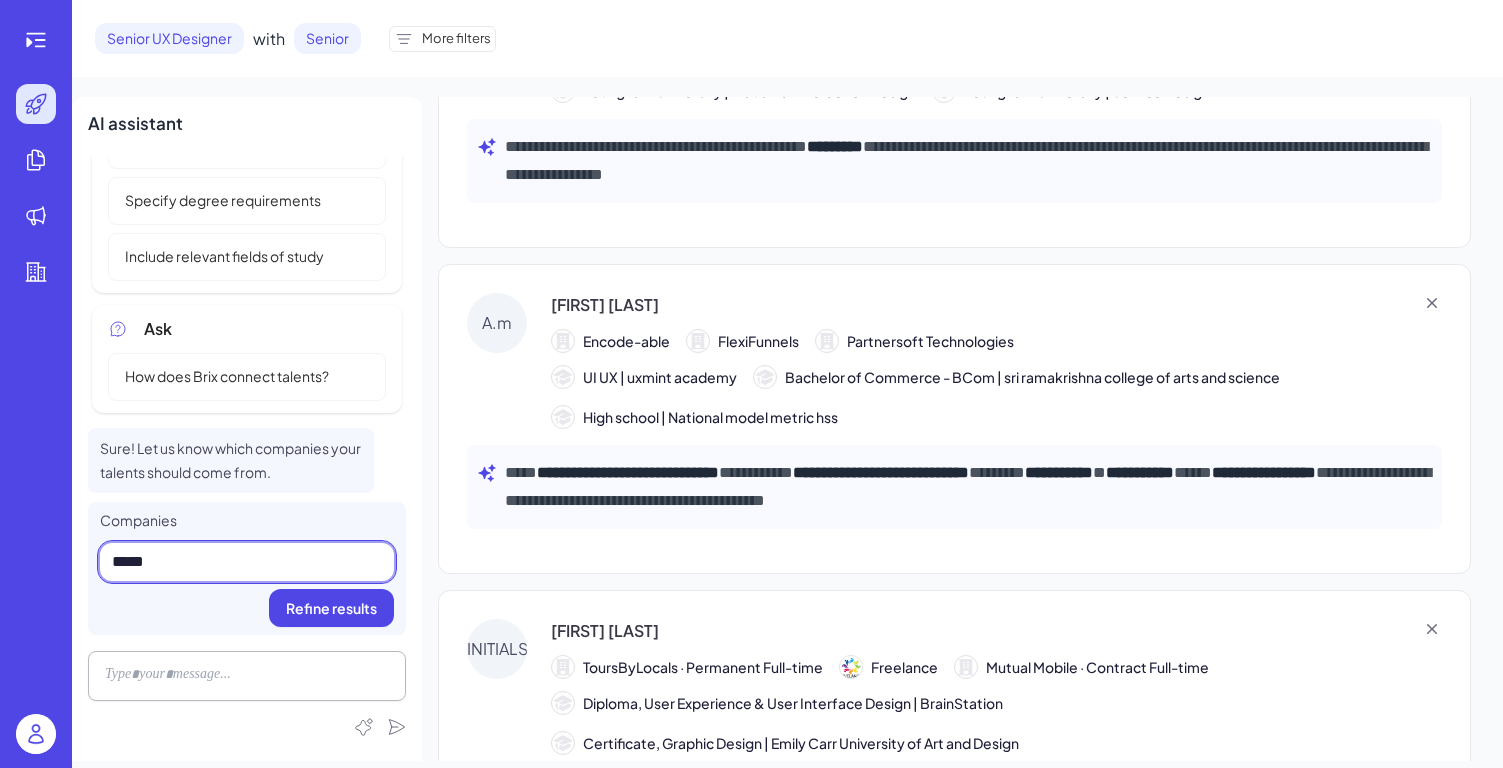 click on "*****" at bounding box center (247, 562) 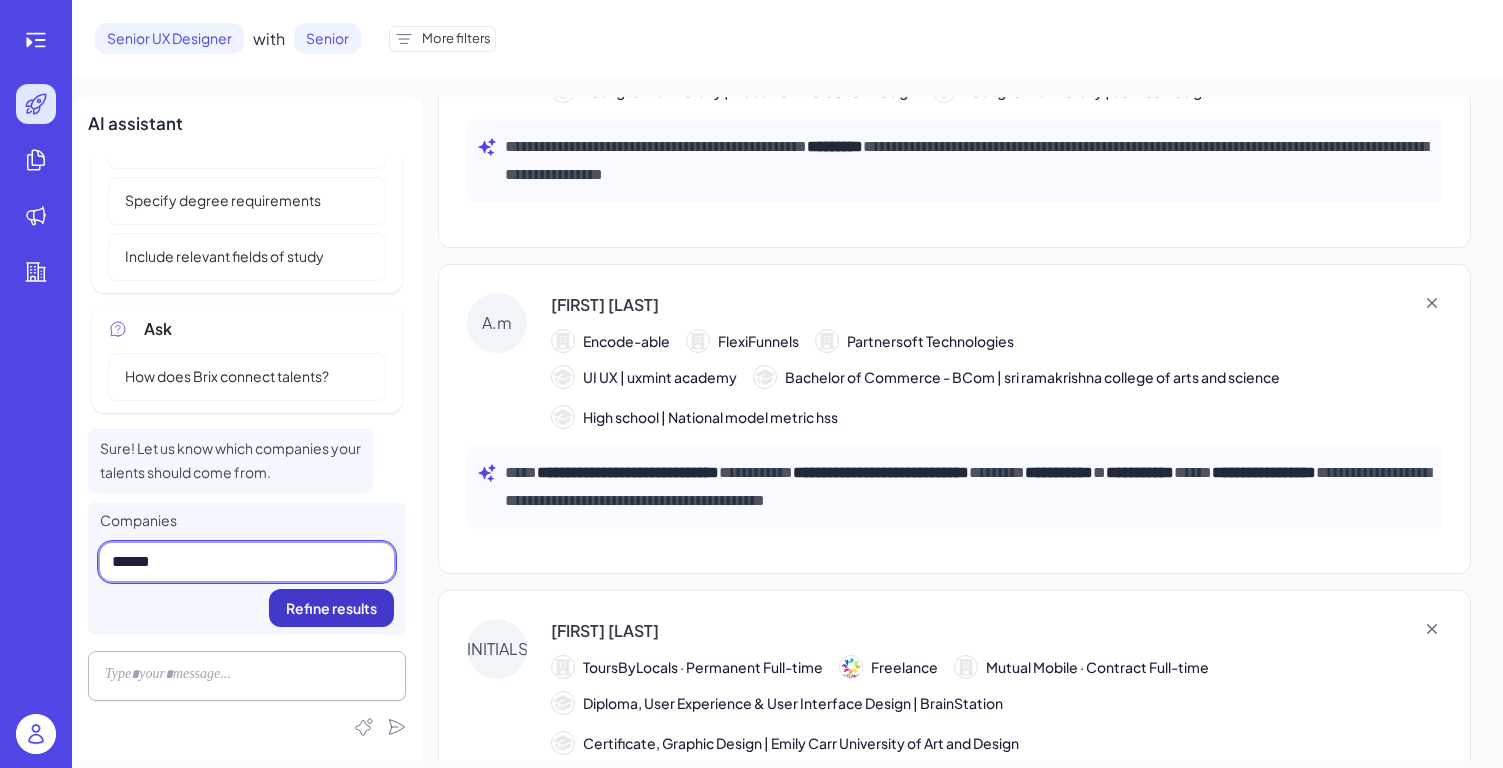 type on "******" 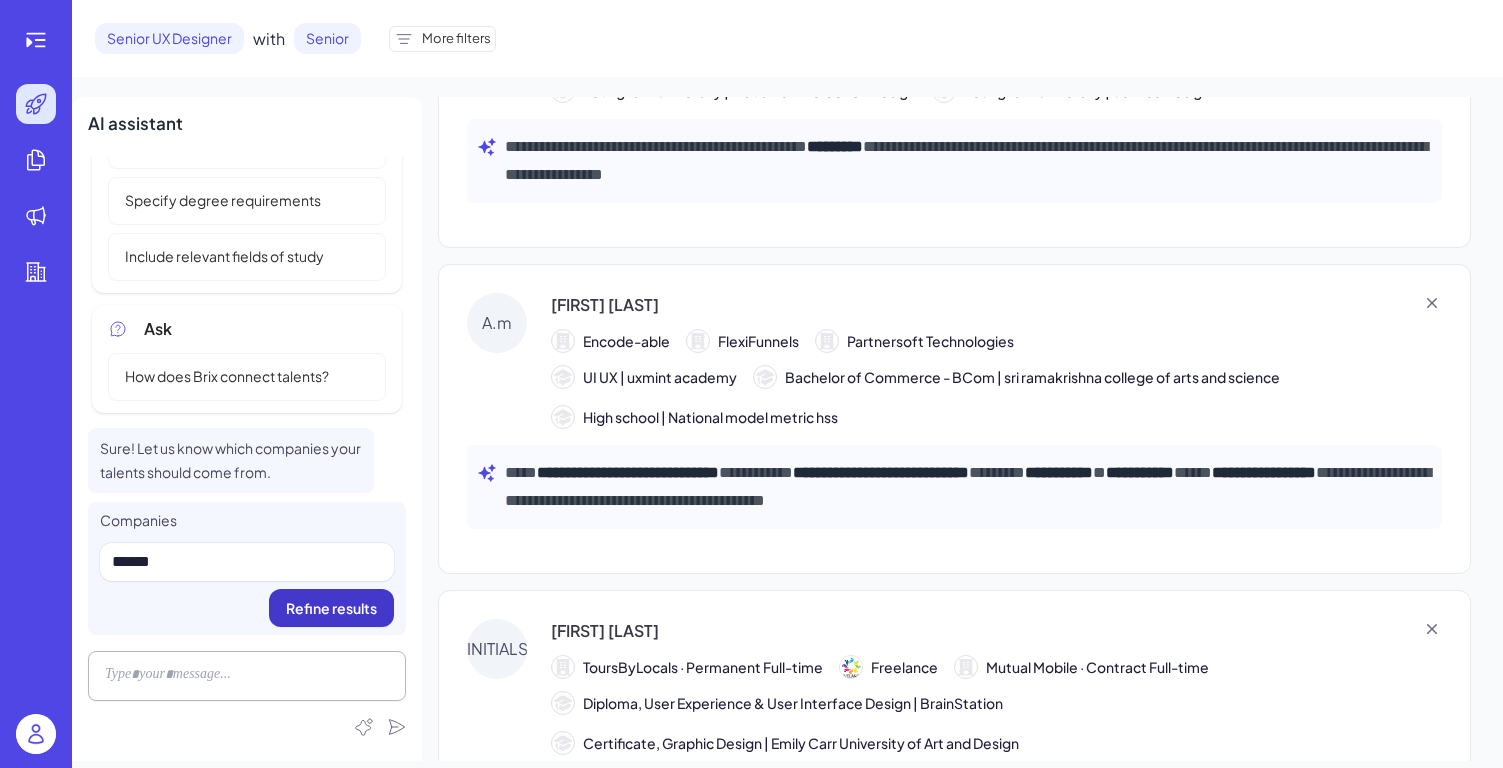 click on "Refine results" at bounding box center [331, 608] 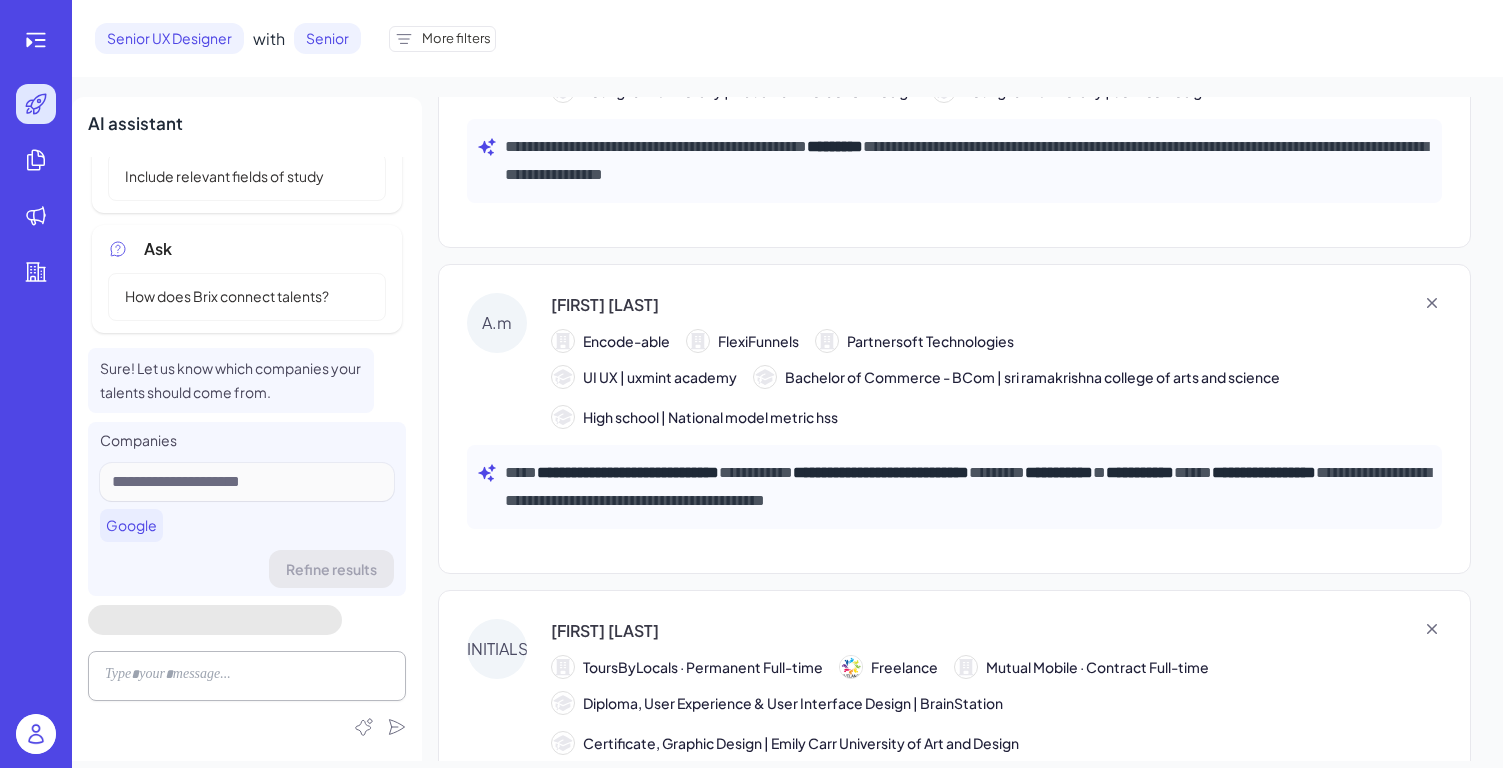 scroll, scrollTop: 169, scrollLeft: 0, axis: vertical 